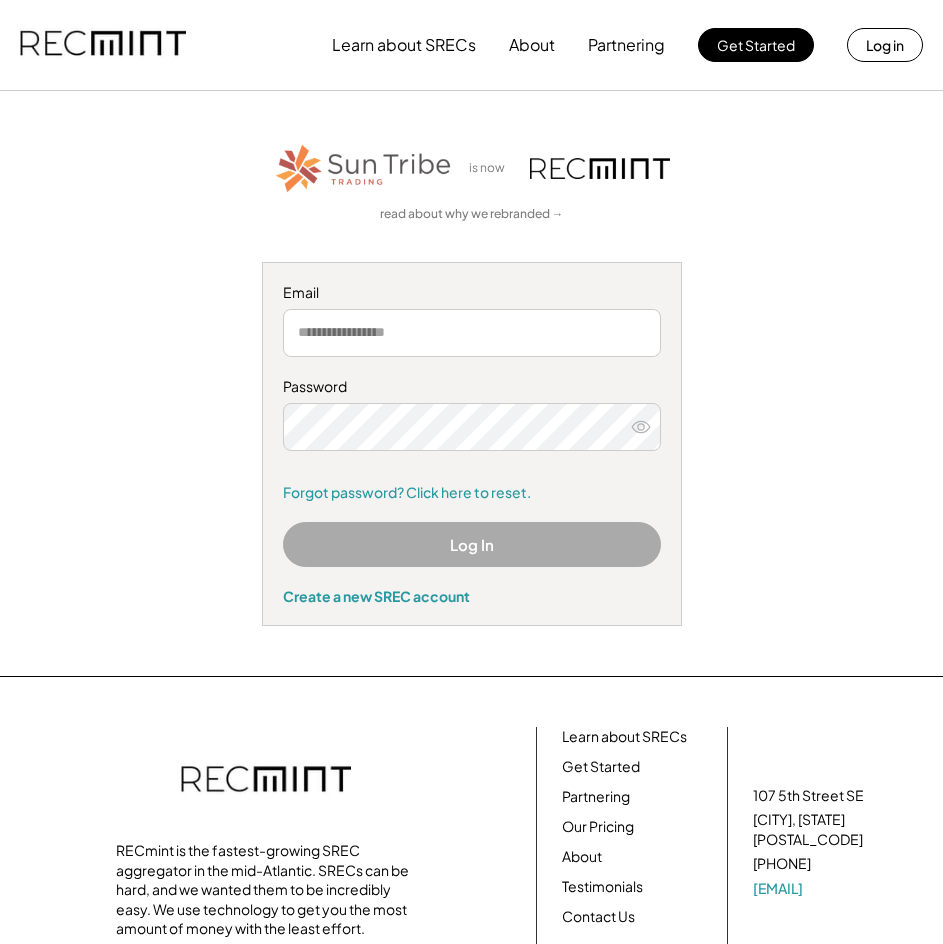 scroll, scrollTop: 0, scrollLeft: 0, axis: both 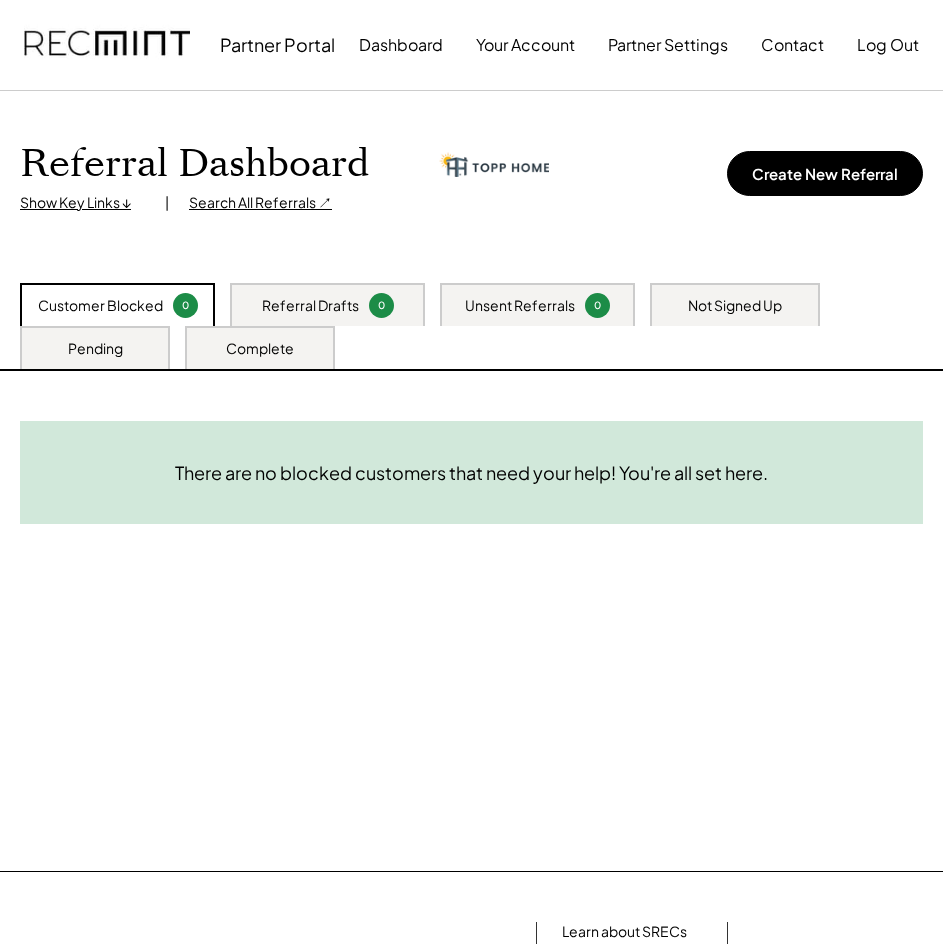 click on "Pending" at bounding box center [95, 347] 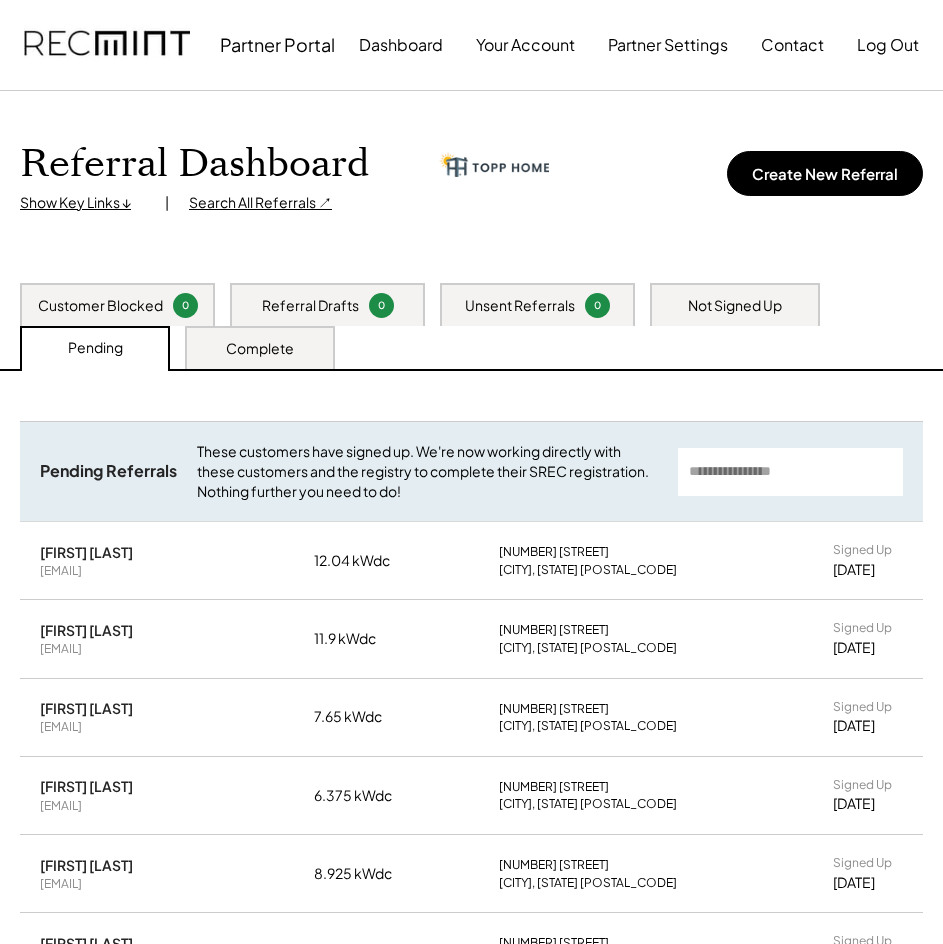 click on "Not Signed Up" at bounding box center (735, 306) 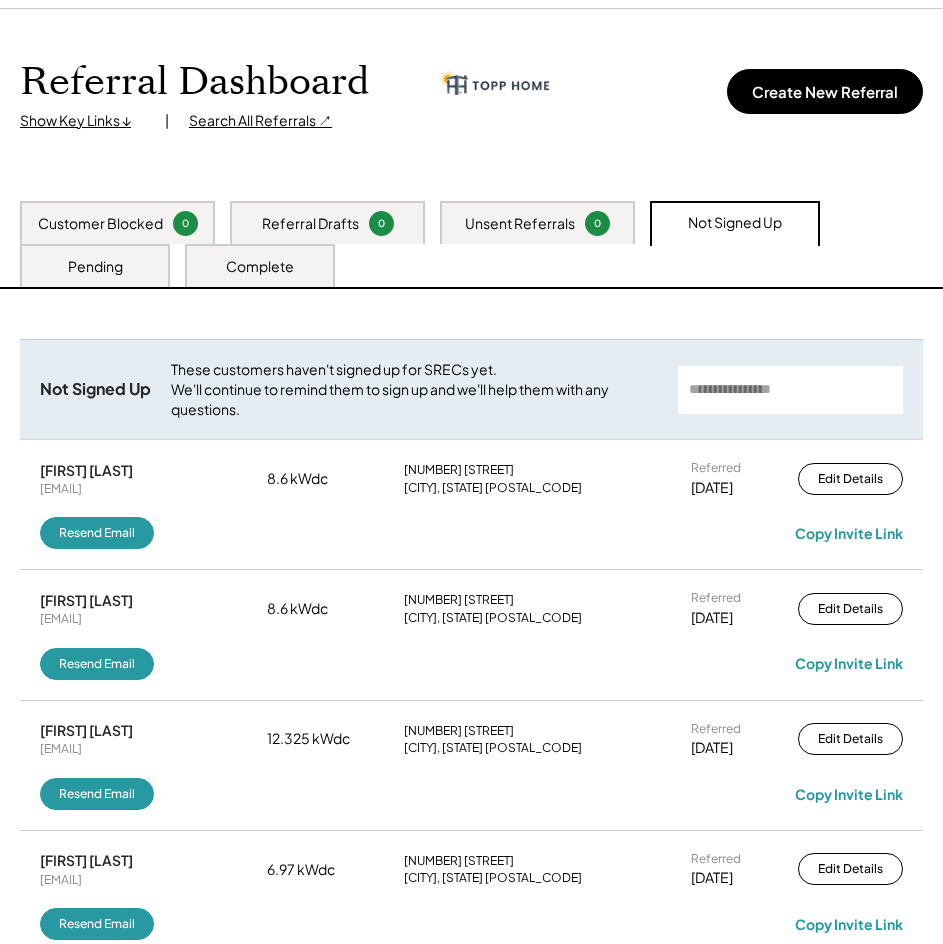 scroll, scrollTop: 0, scrollLeft: 0, axis: both 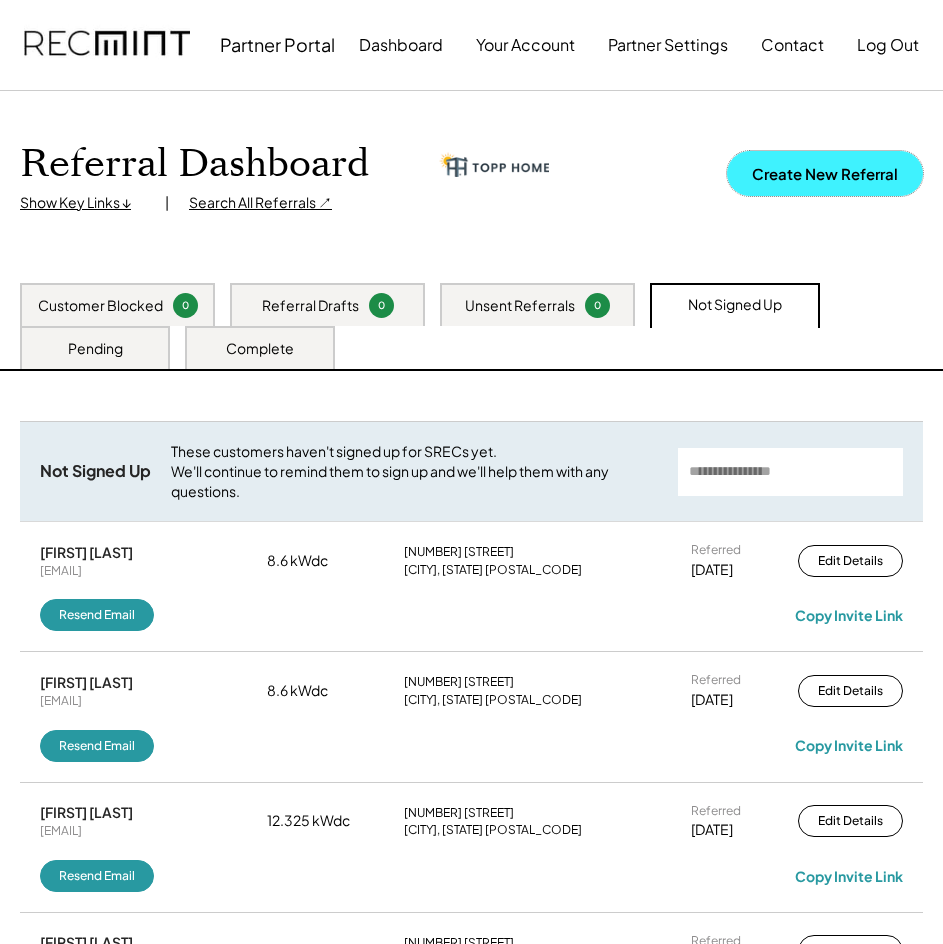 click on "Create New Referral" at bounding box center (825, 173) 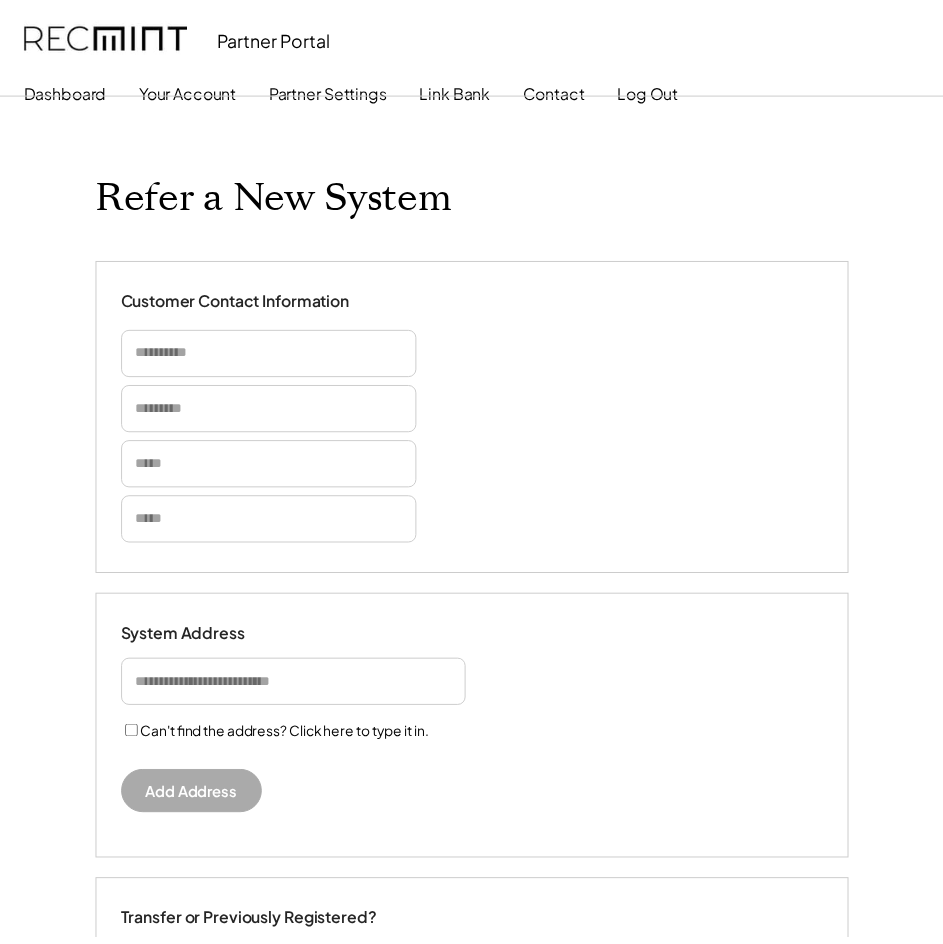 scroll, scrollTop: 0, scrollLeft: 0, axis: both 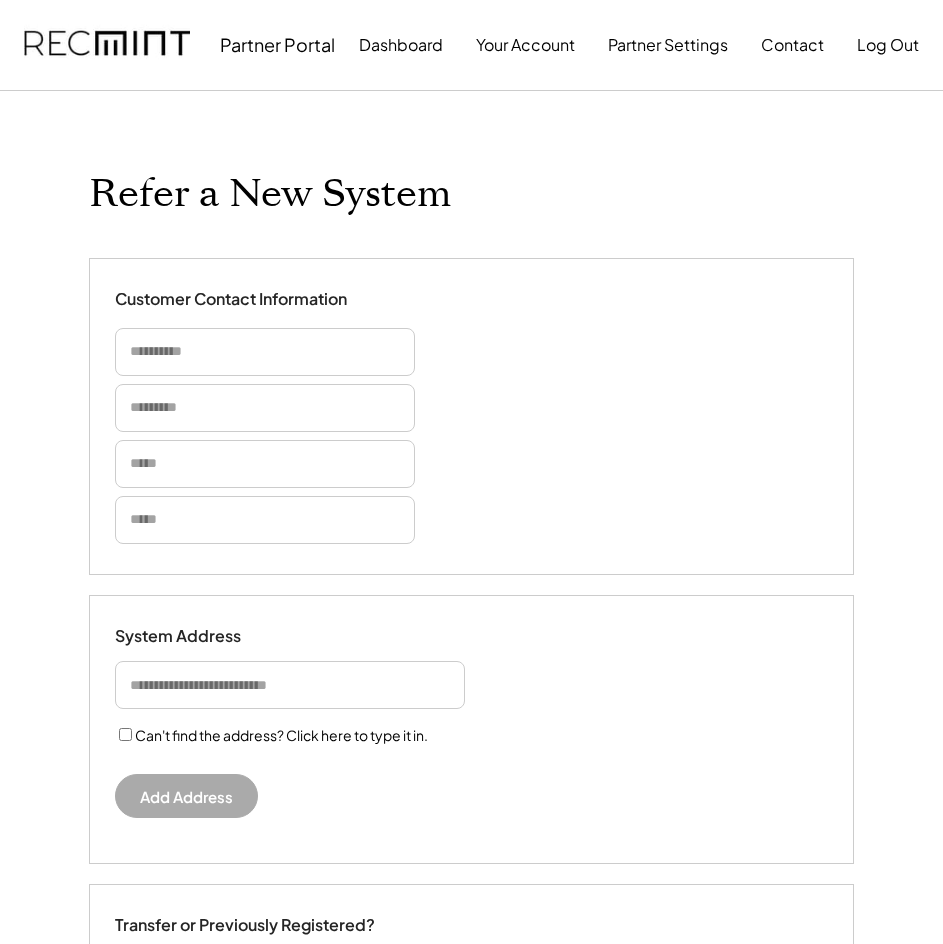 click at bounding box center [265, 352] 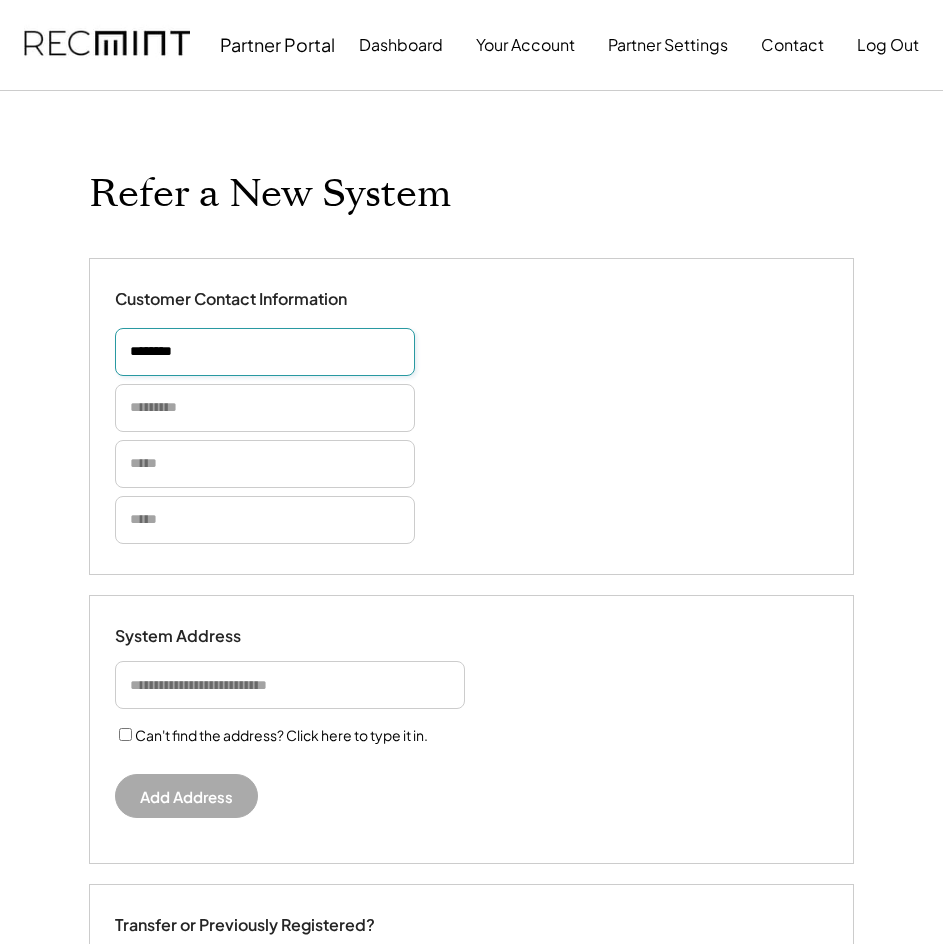 type on "********" 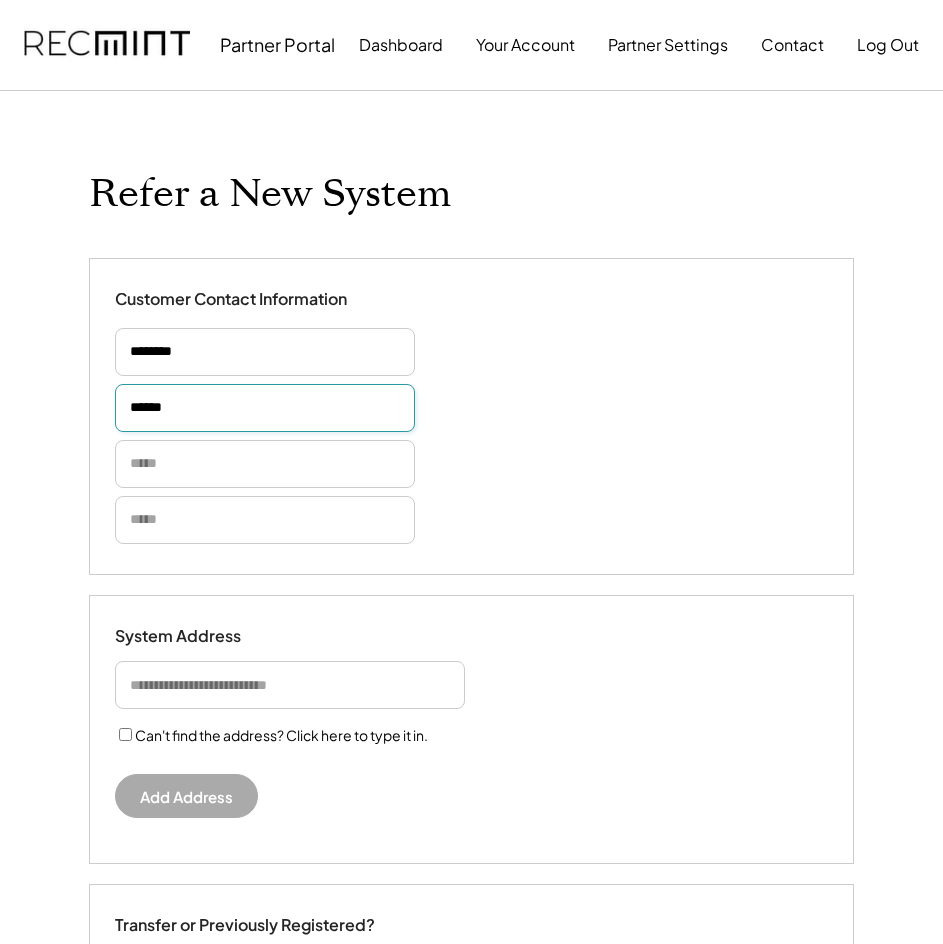 type on "******" 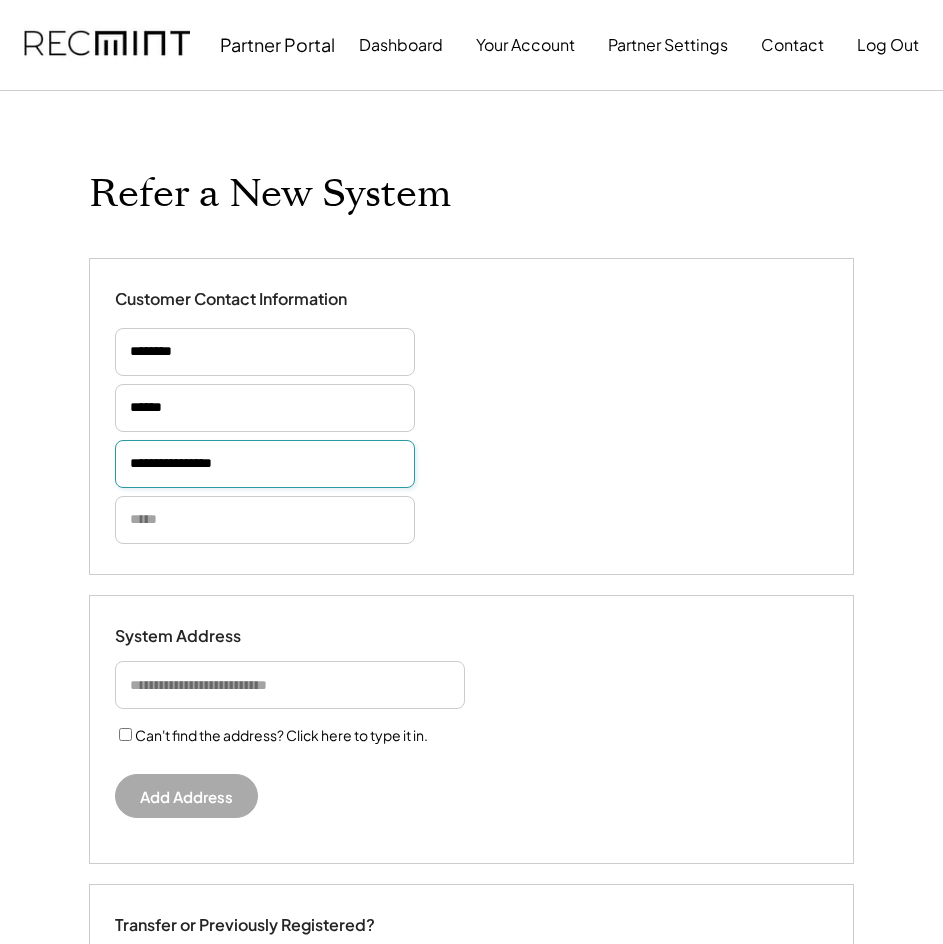 type on "**********" 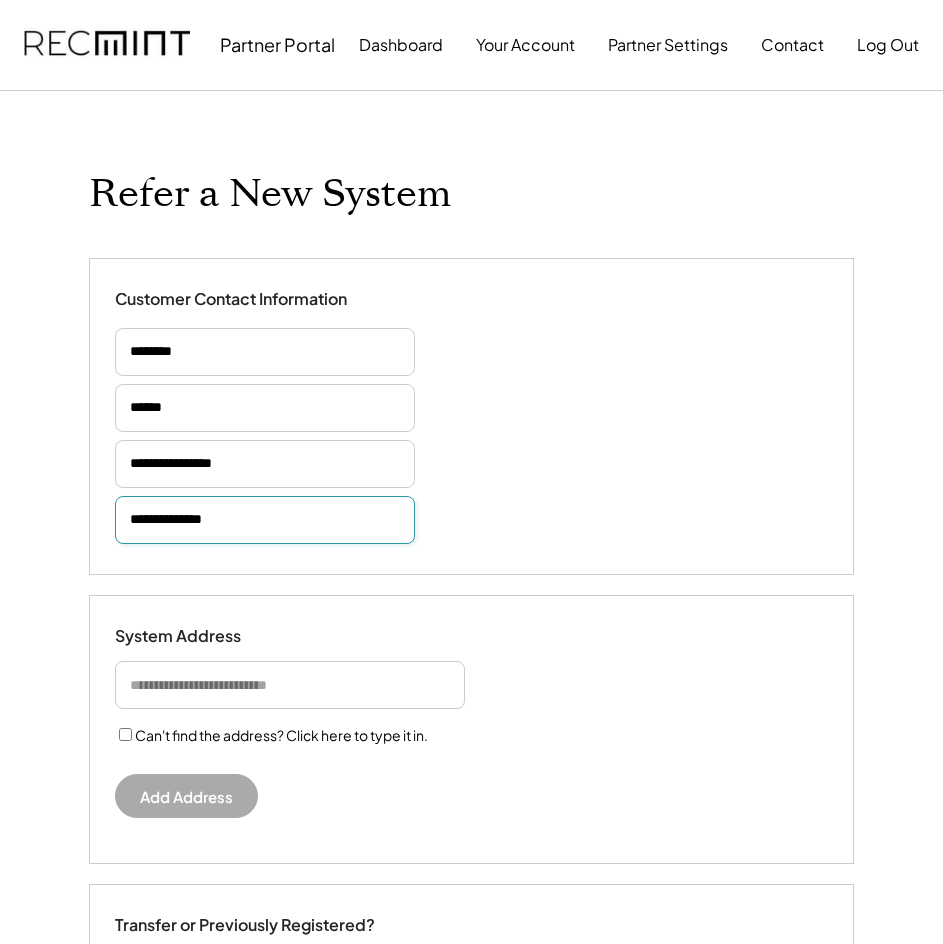type on "**********" 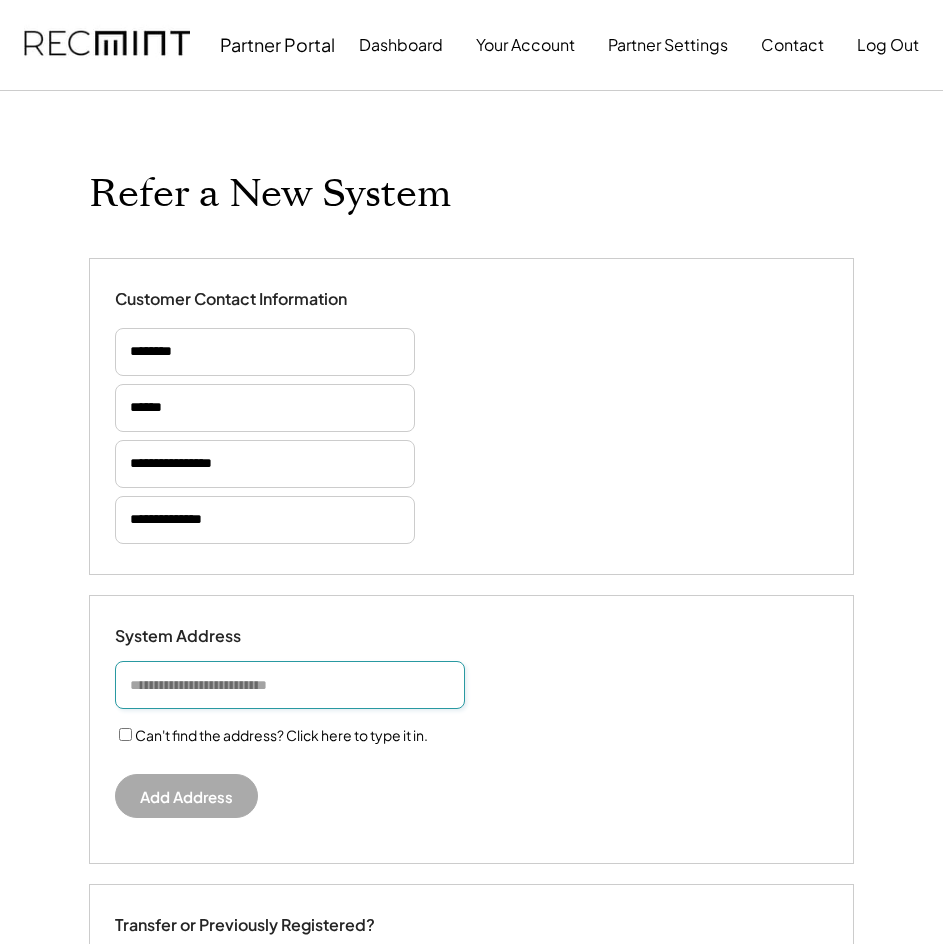click at bounding box center [290, 685] 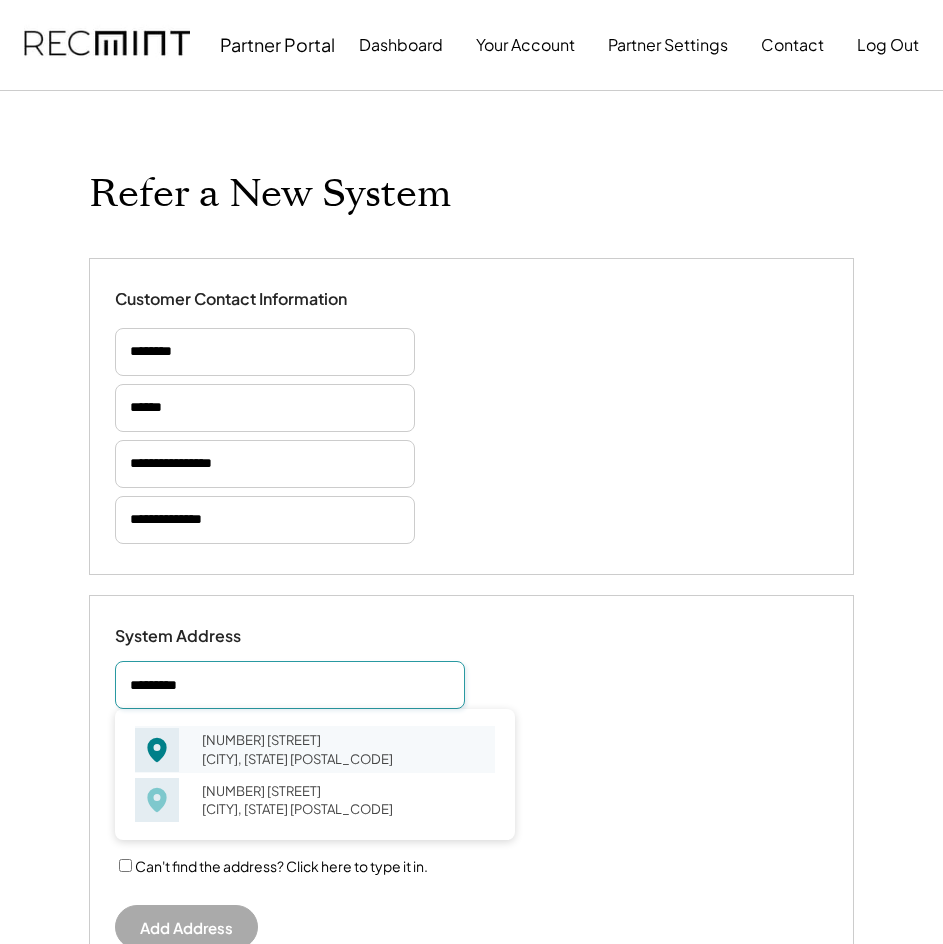 type on "*********" 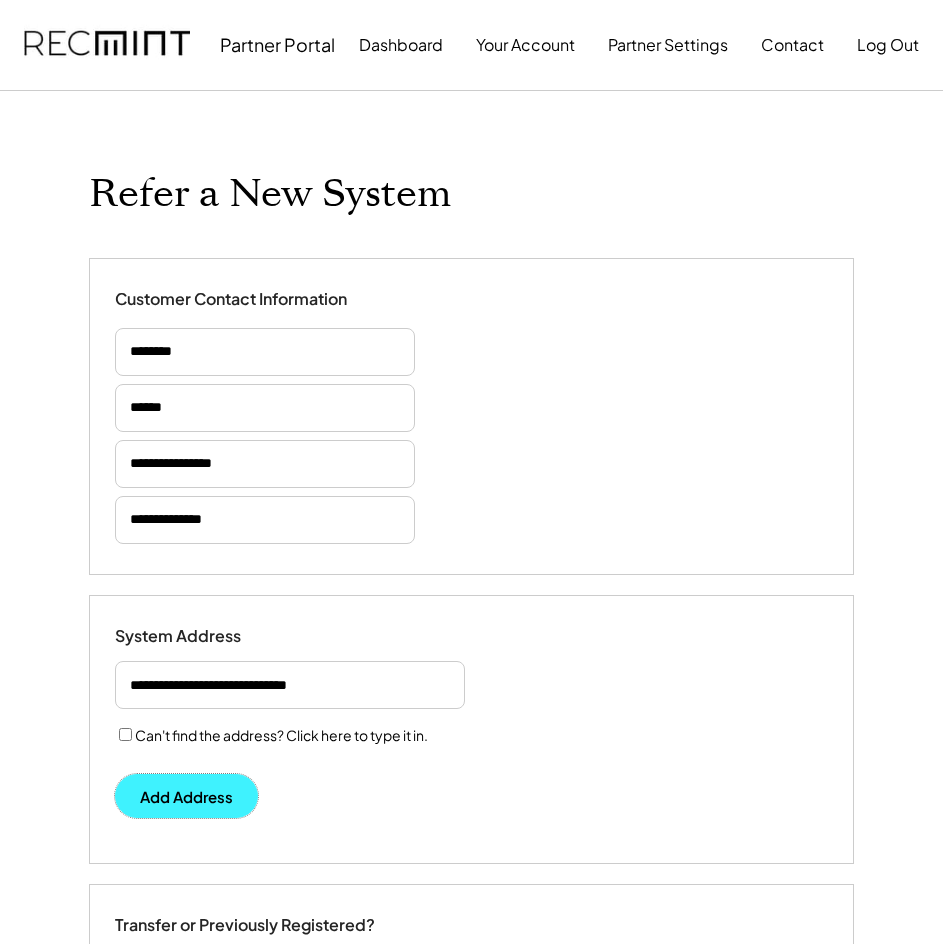 click on "Add Address" at bounding box center [186, 796] 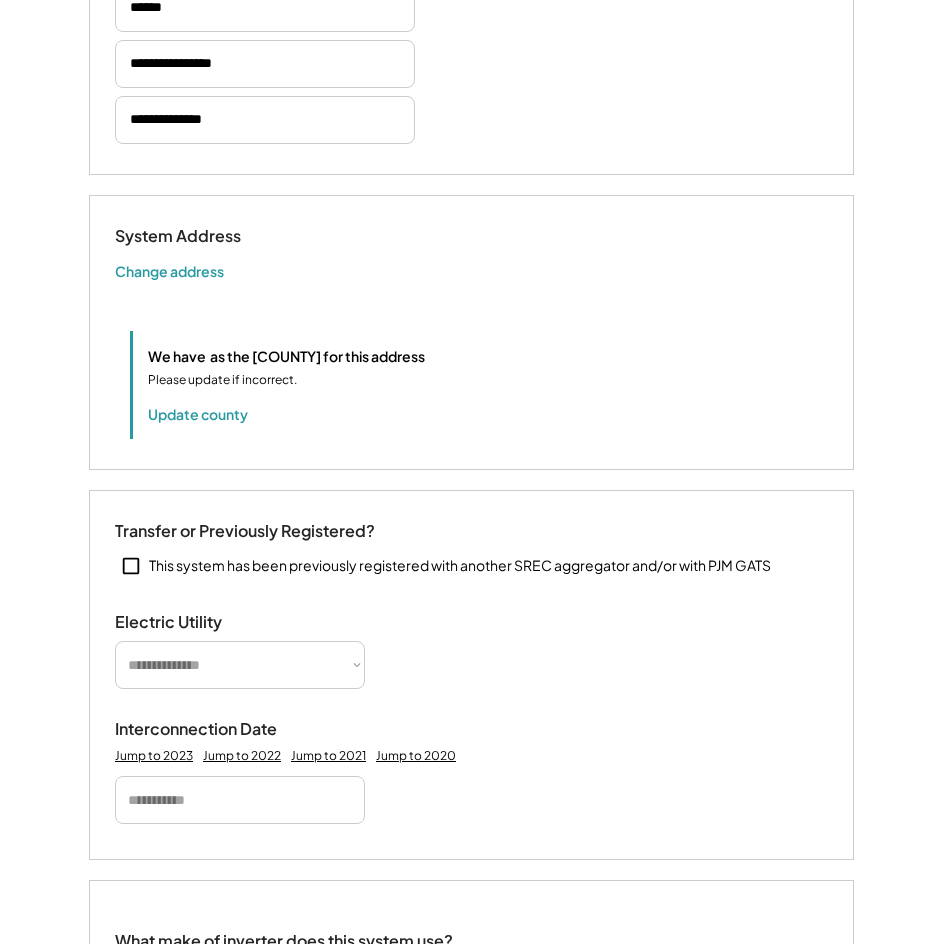 scroll, scrollTop: 500, scrollLeft: 0, axis: vertical 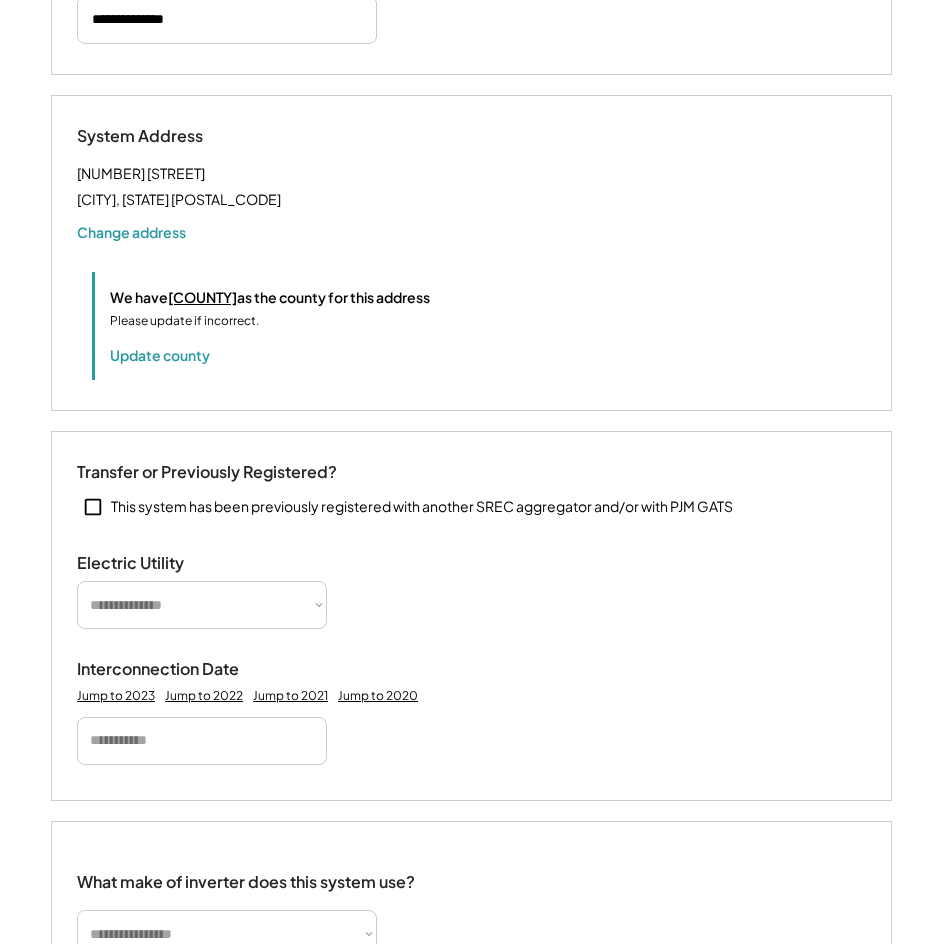 click on "**********" at bounding box center [471, 616] 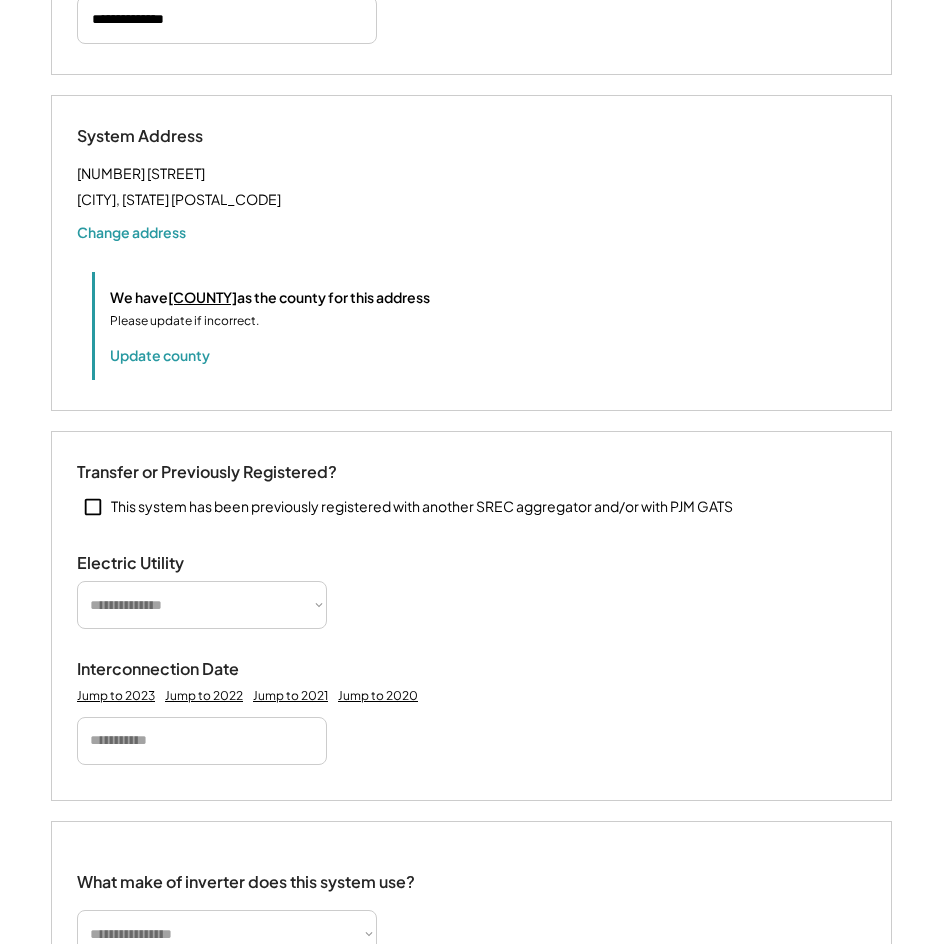 click on "**********" at bounding box center (202, 605) 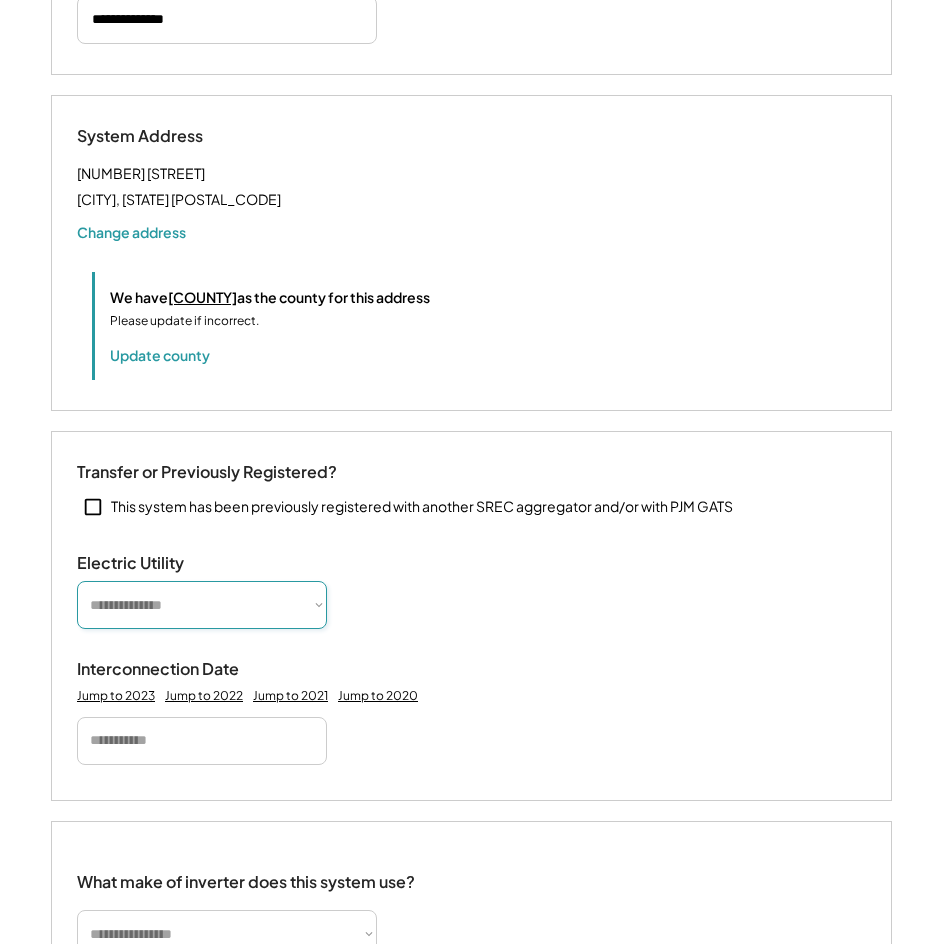 click on "**********" at bounding box center (202, 605) 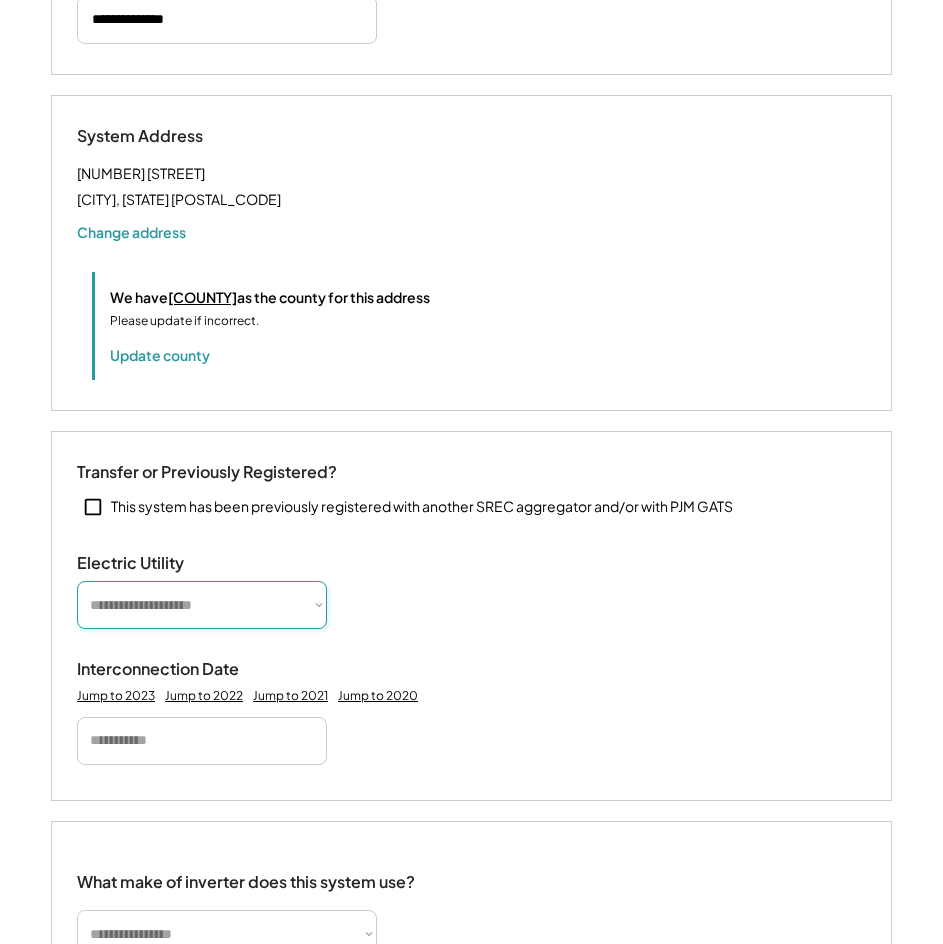 click on "**********" at bounding box center [202, 605] 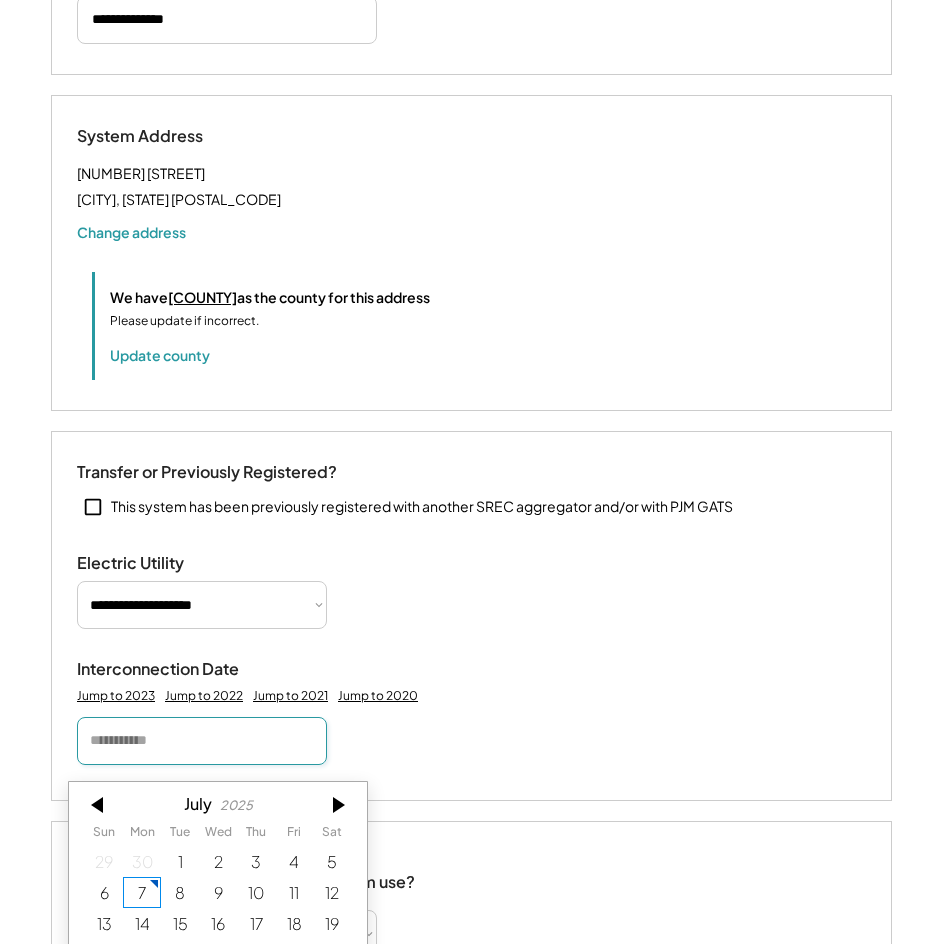 click at bounding box center [202, 741] 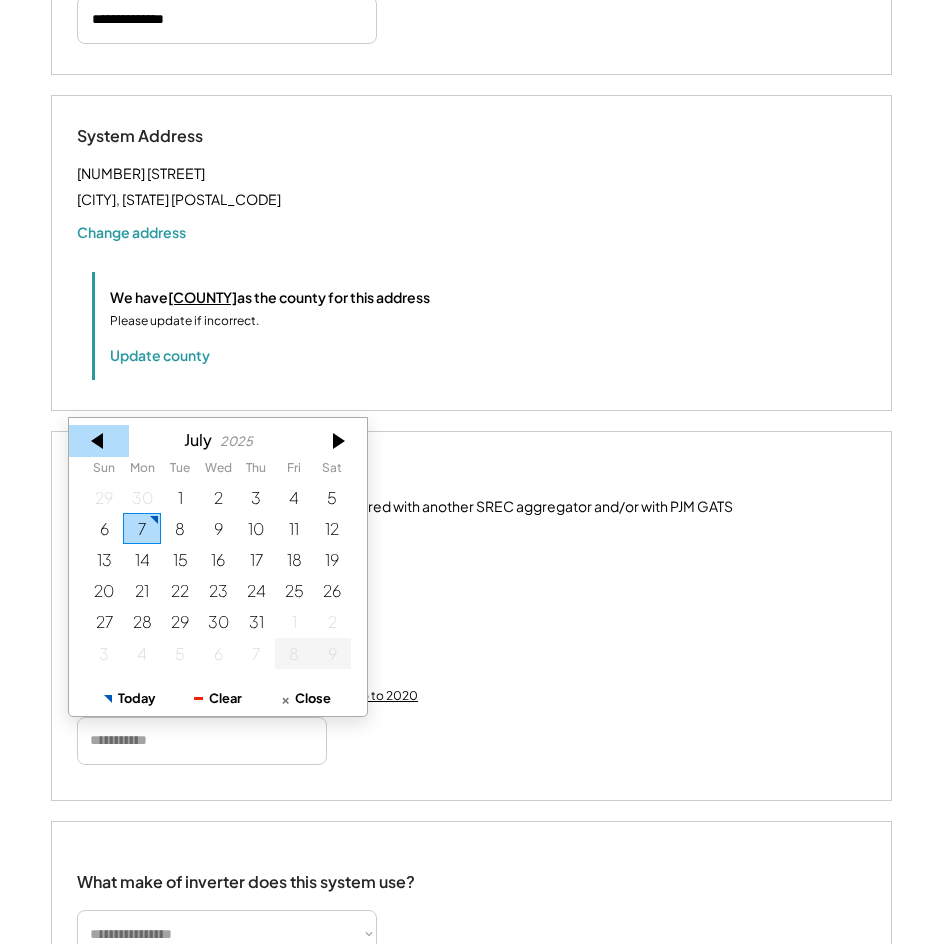 click at bounding box center (99, 441) 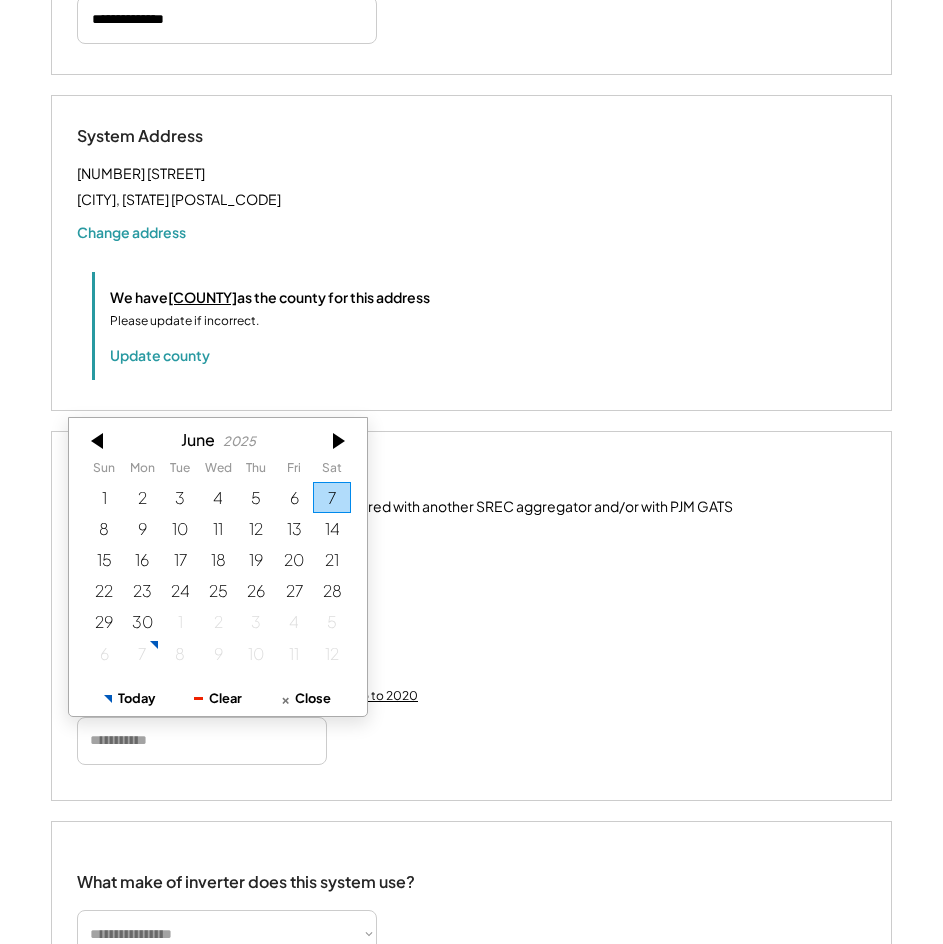 click at bounding box center (99, 441) 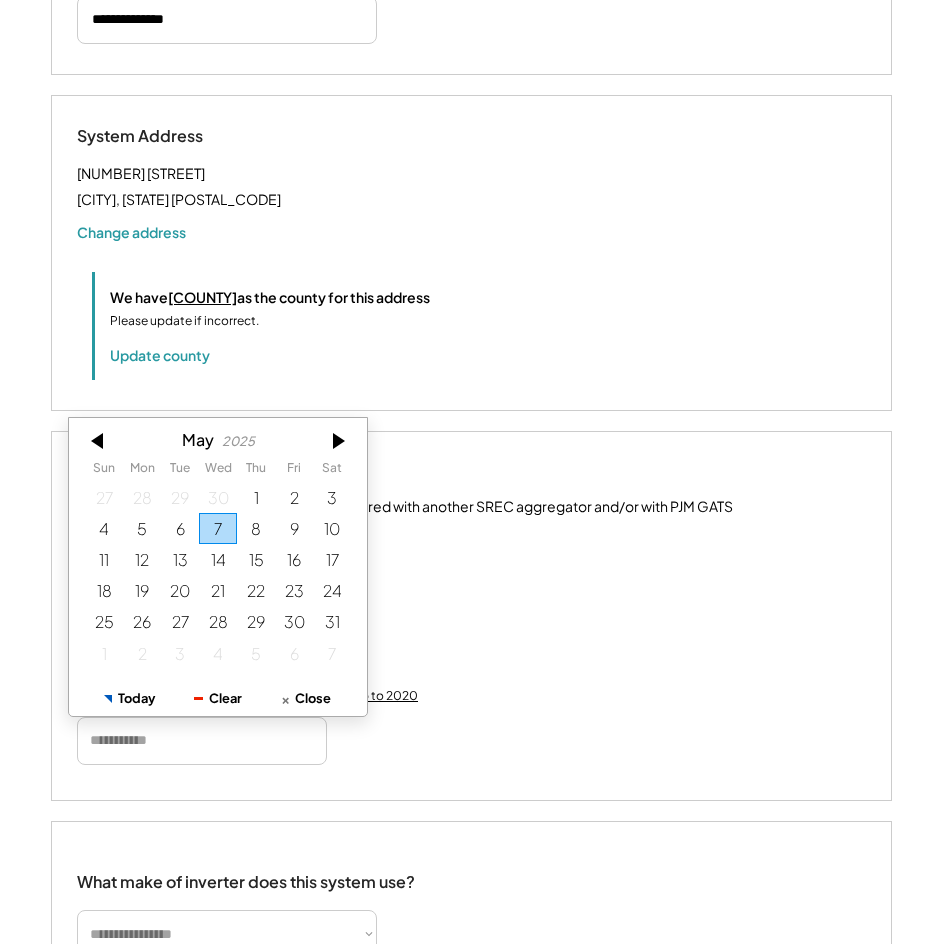 click at bounding box center [99, 441] 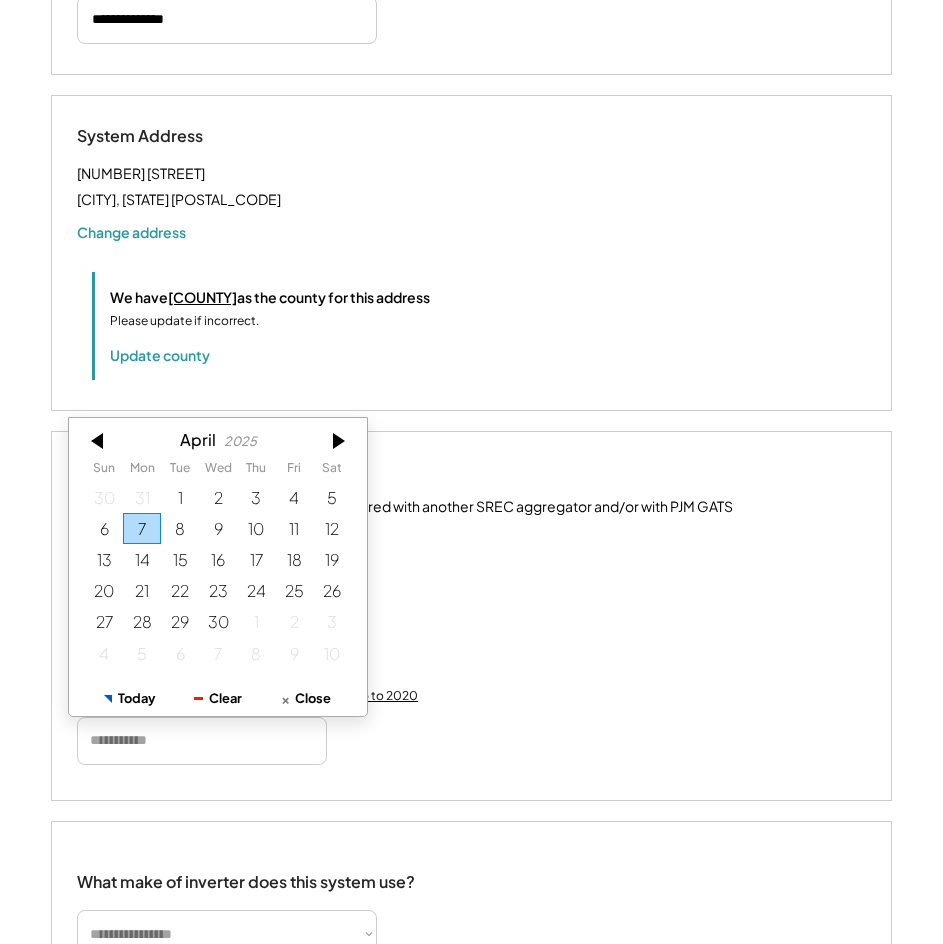 click at bounding box center (99, 441) 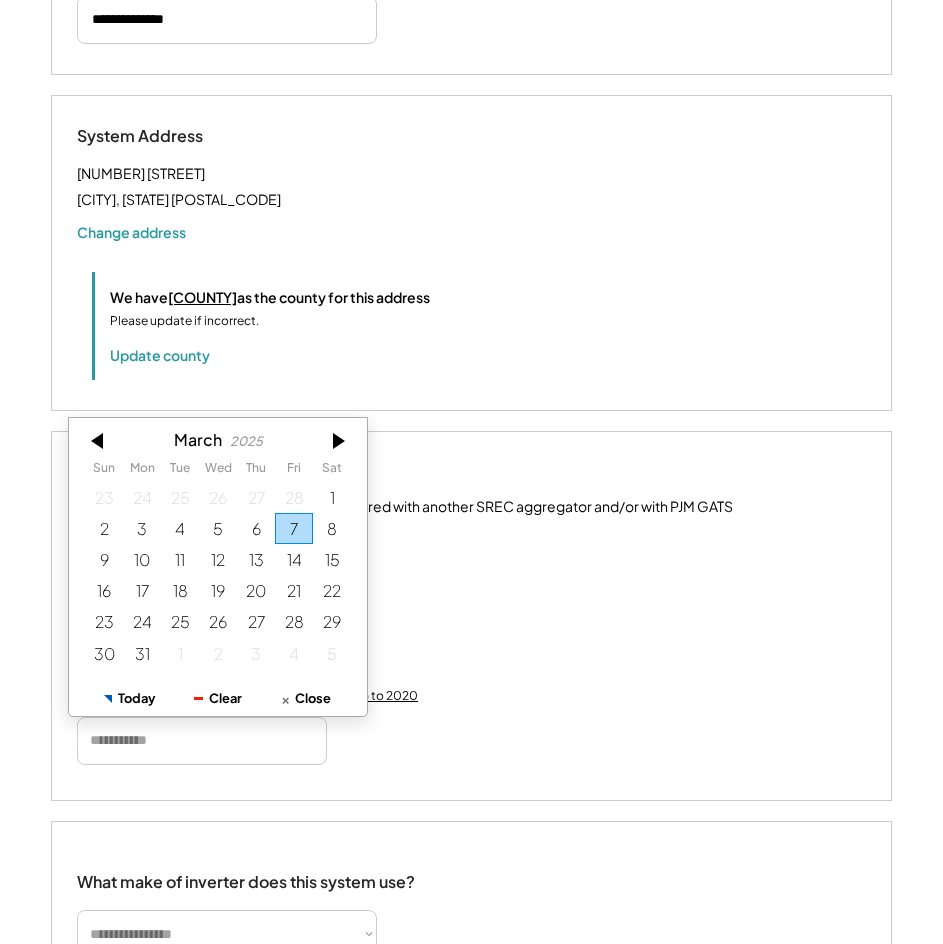 click at bounding box center [99, 441] 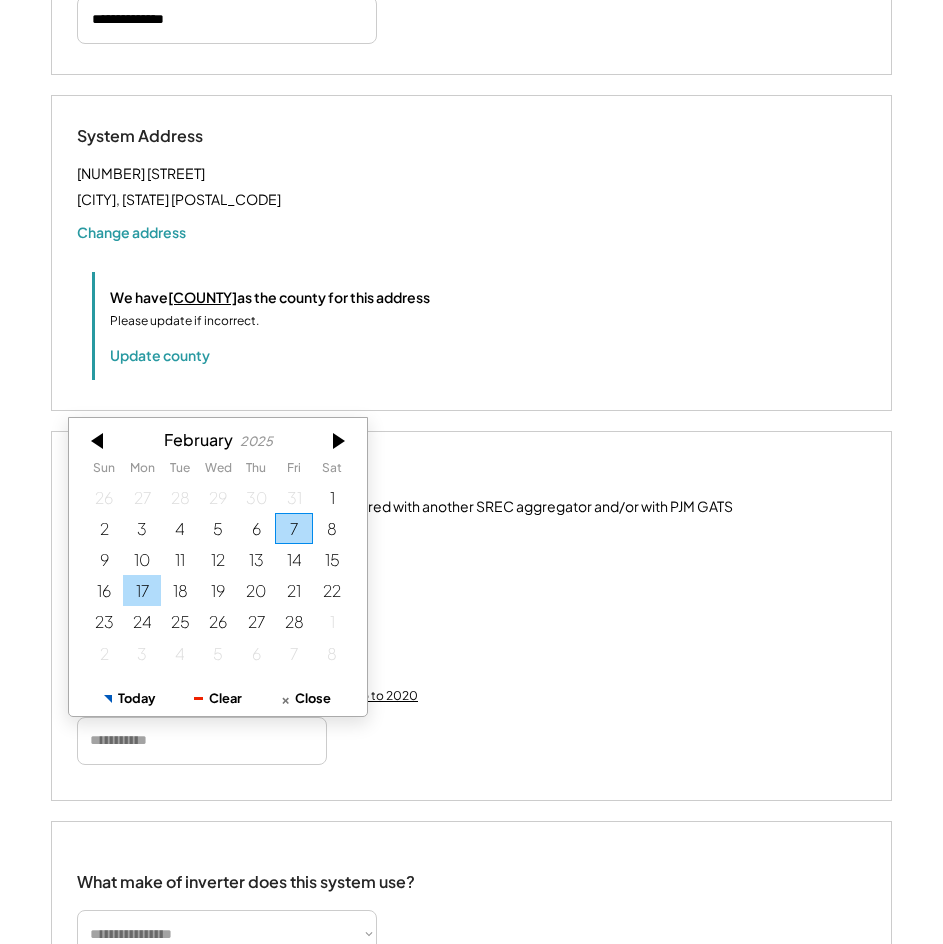click on "17" at bounding box center [142, 590] 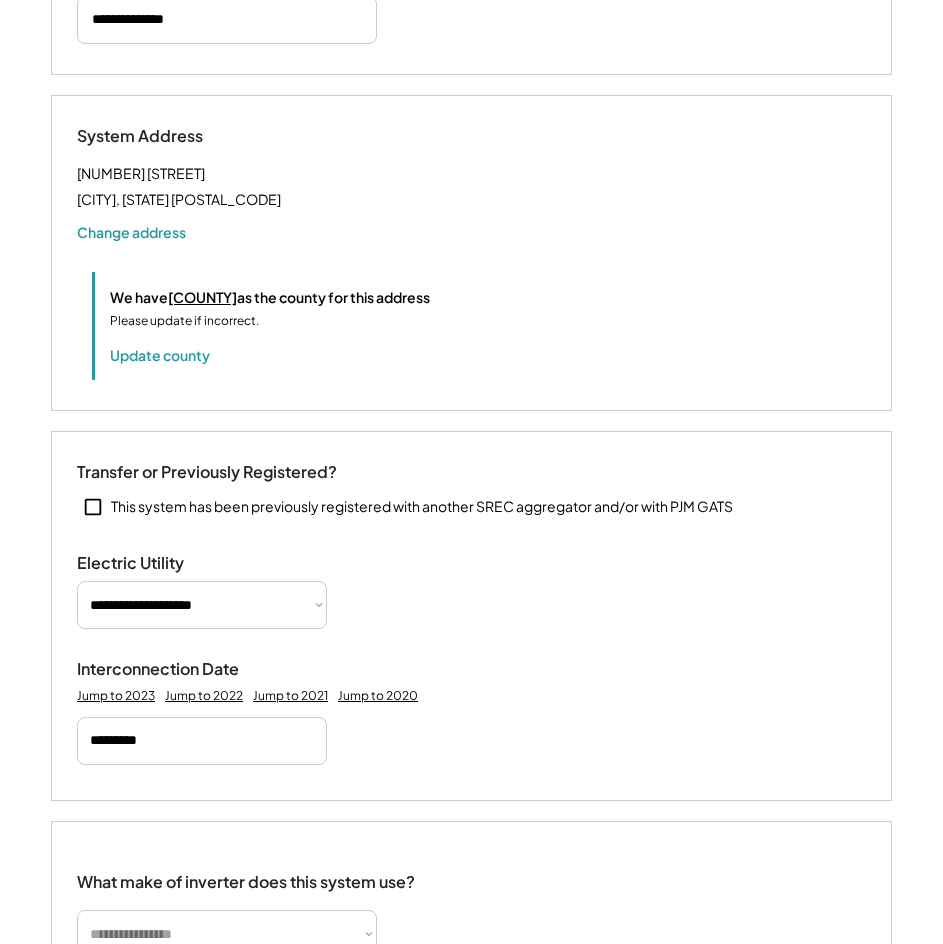 scroll, scrollTop: 1100, scrollLeft: 0, axis: vertical 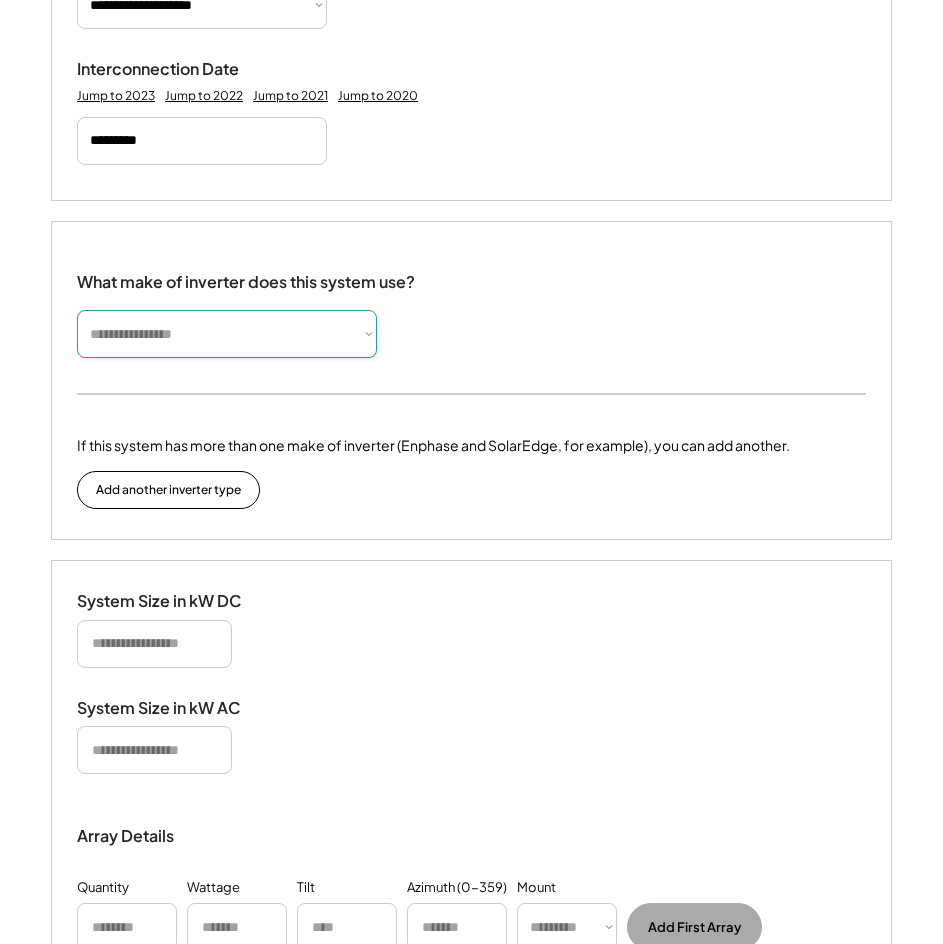 click on "**********" at bounding box center [227, 334] 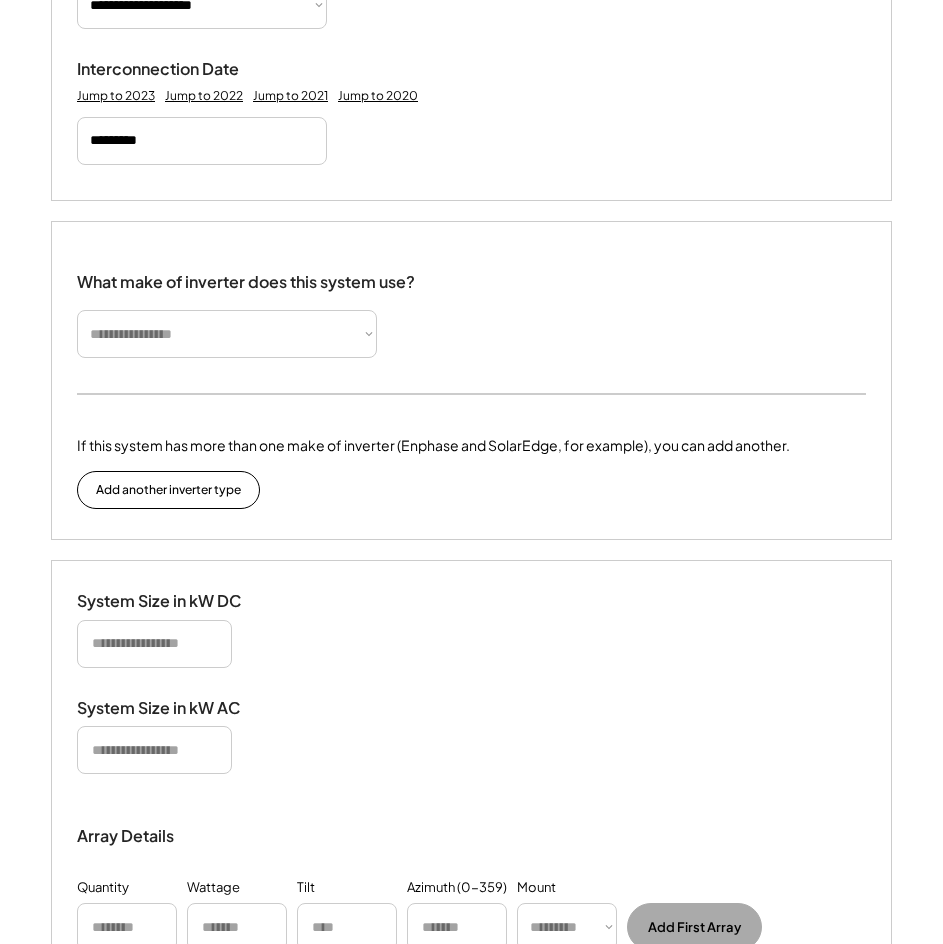 click on "**********" at bounding box center [227, 334] 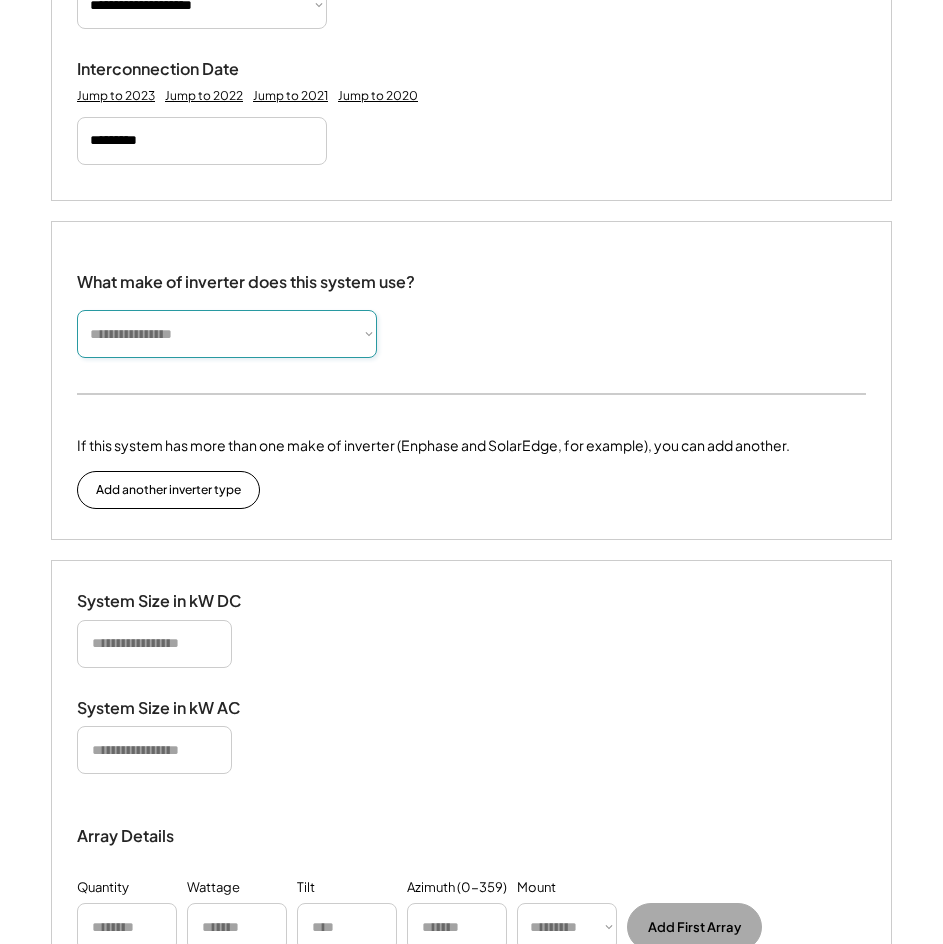 select on "**********" 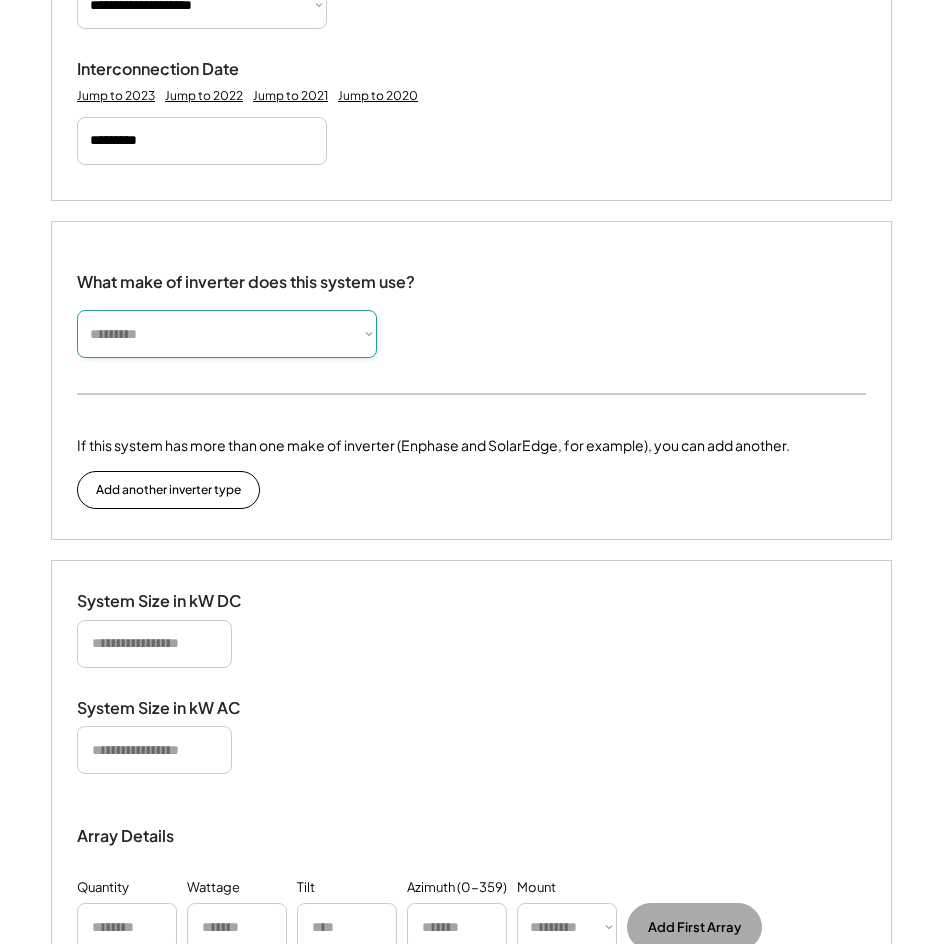 click on "**********" at bounding box center (227, 334) 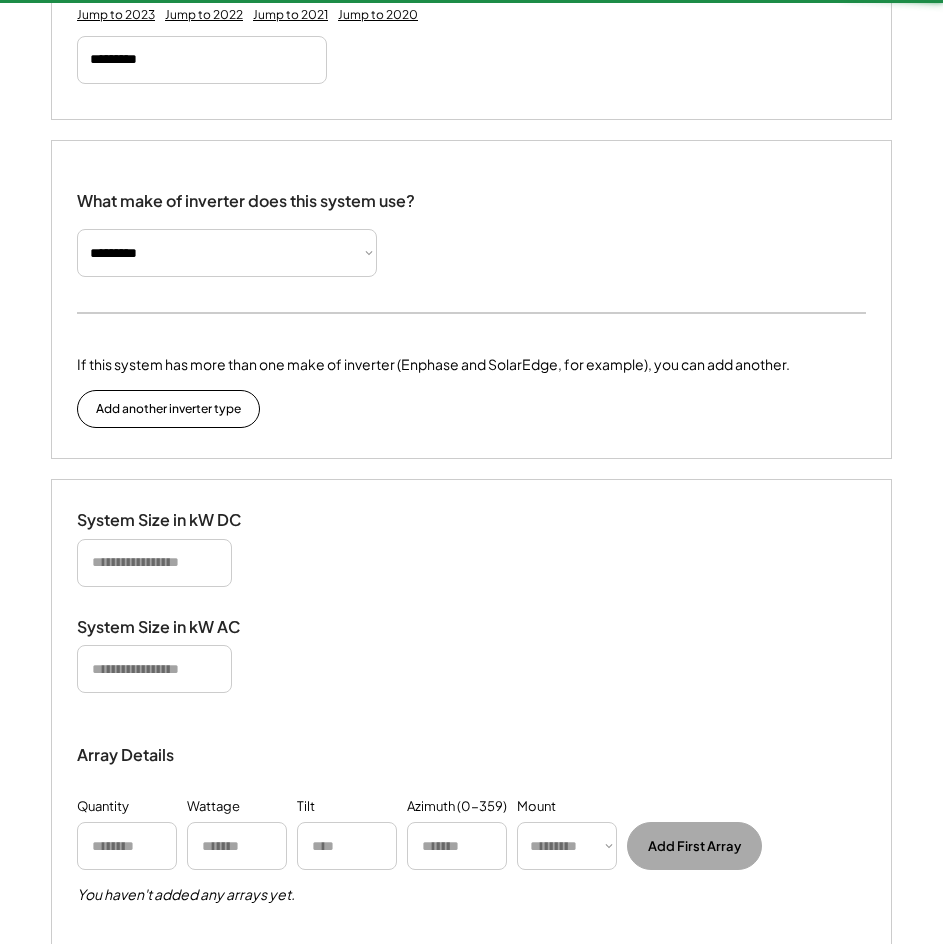 scroll, scrollTop: 1300, scrollLeft: 0, axis: vertical 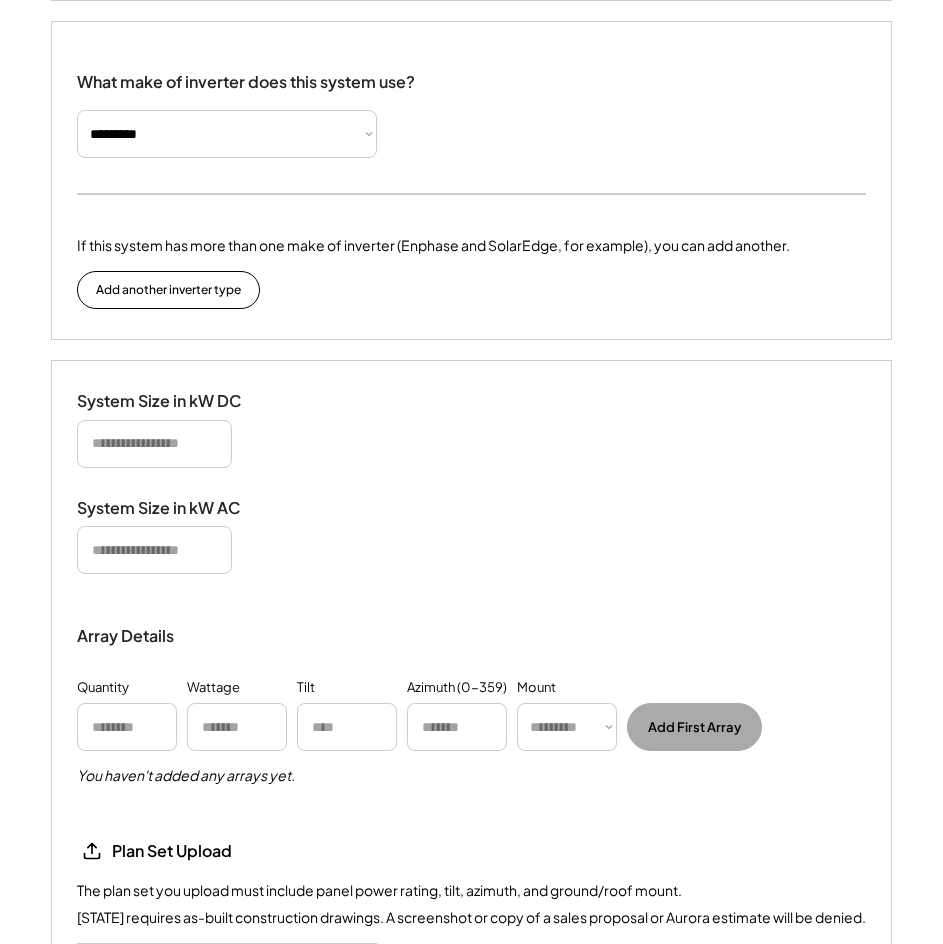 click at bounding box center [154, 444] 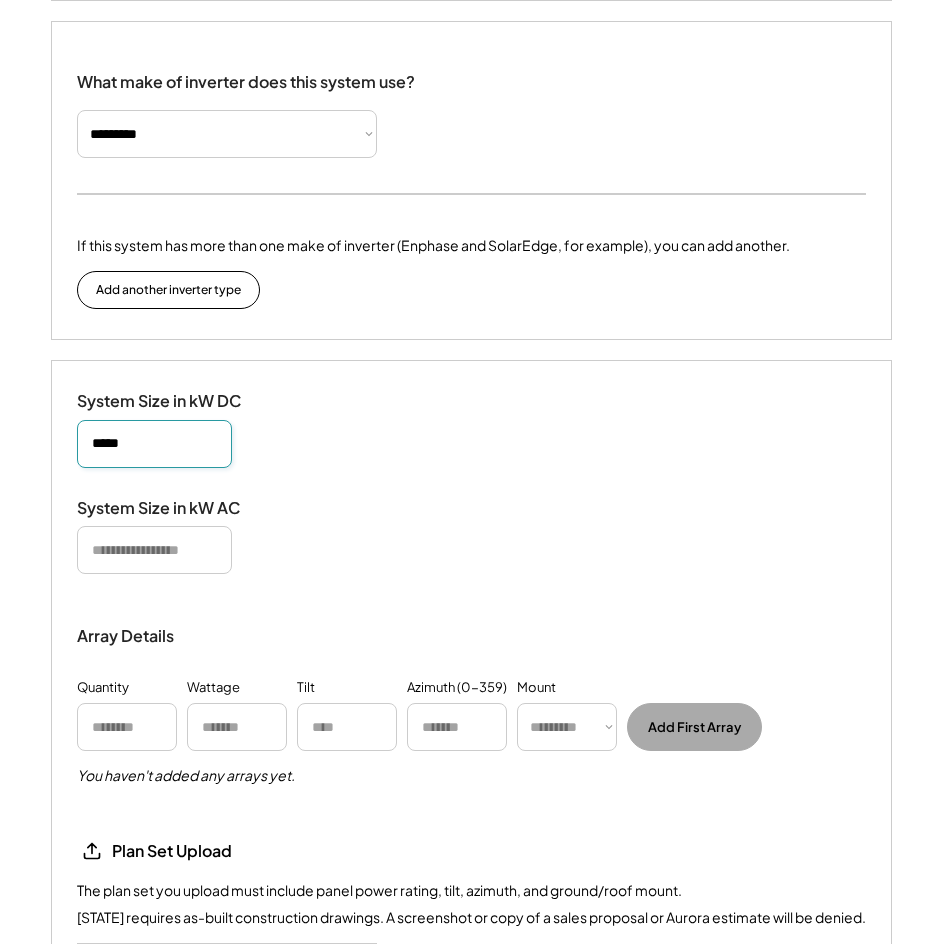 type on "*****" 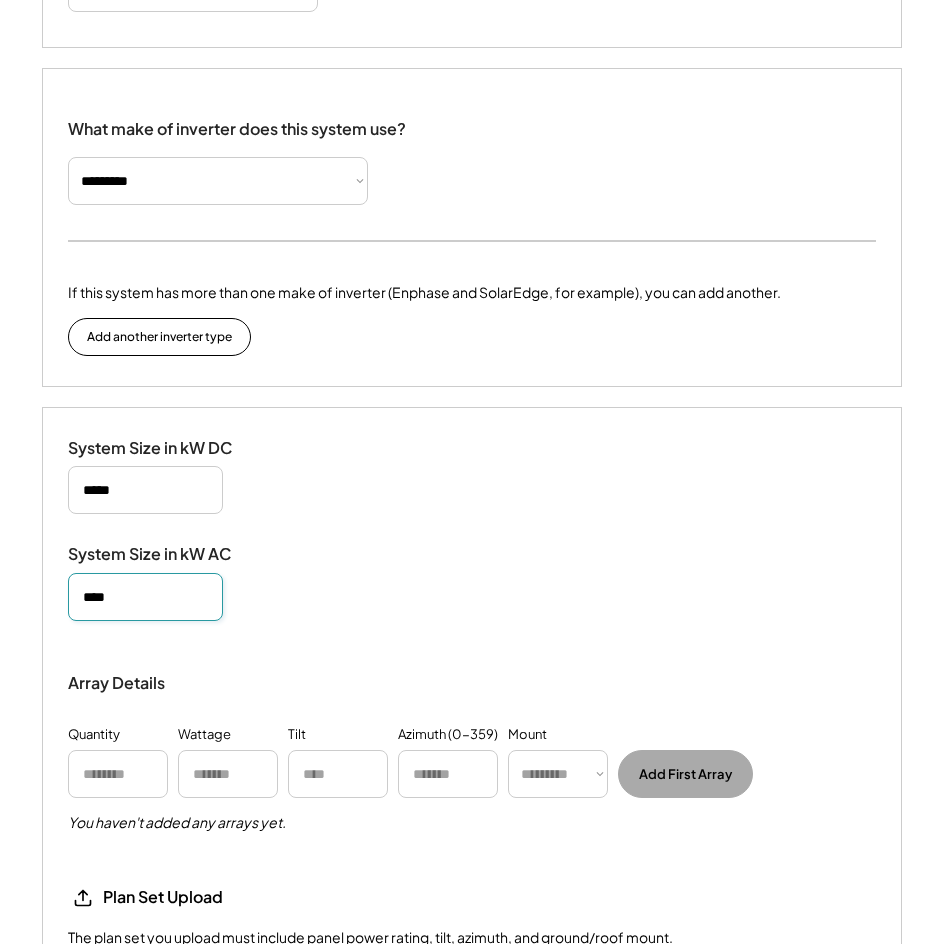 type on "****" 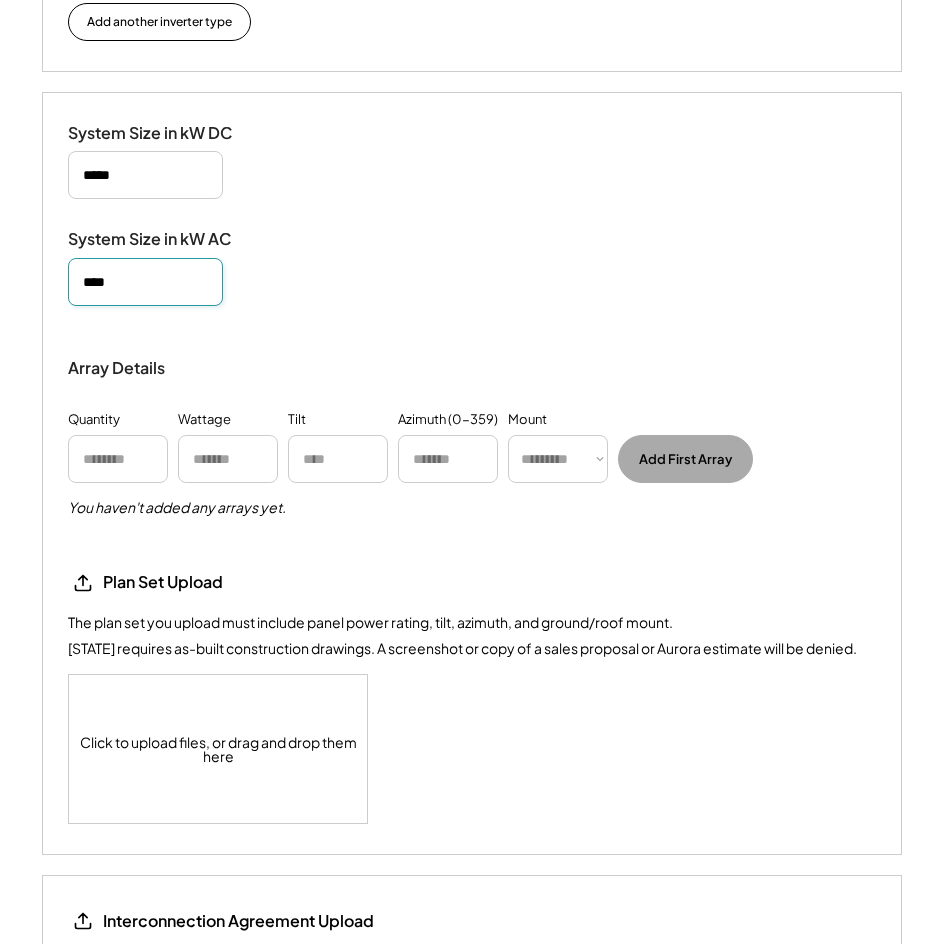 scroll, scrollTop: 1800, scrollLeft: 0, axis: vertical 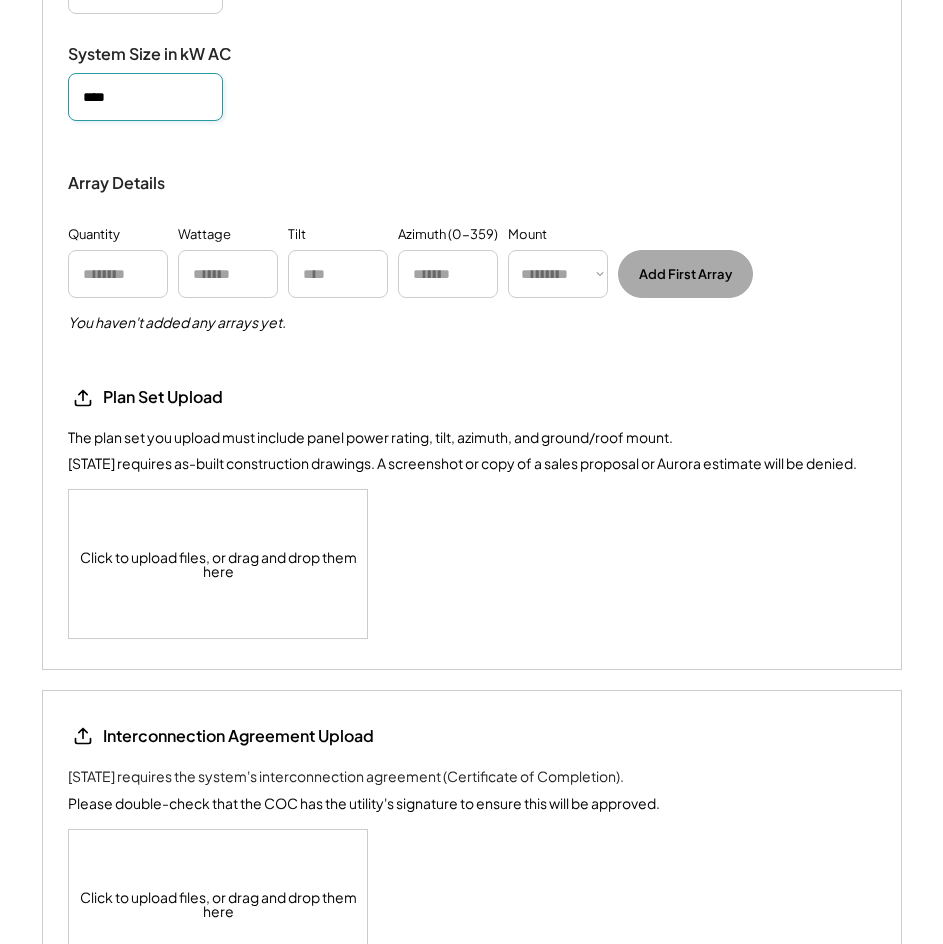click on "Click to upload files, or drag and drop them here" at bounding box center [219, 564] 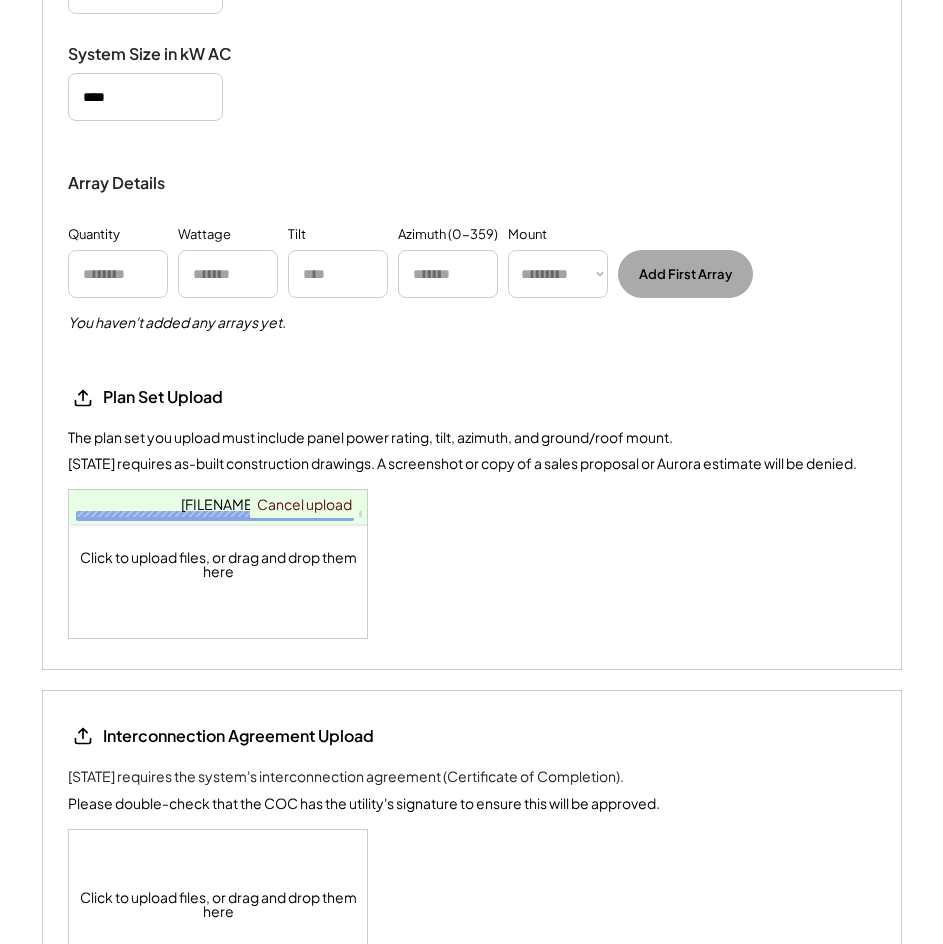 scroll, scrollTop: 2300, scrollLeft: 0, axis: vertical 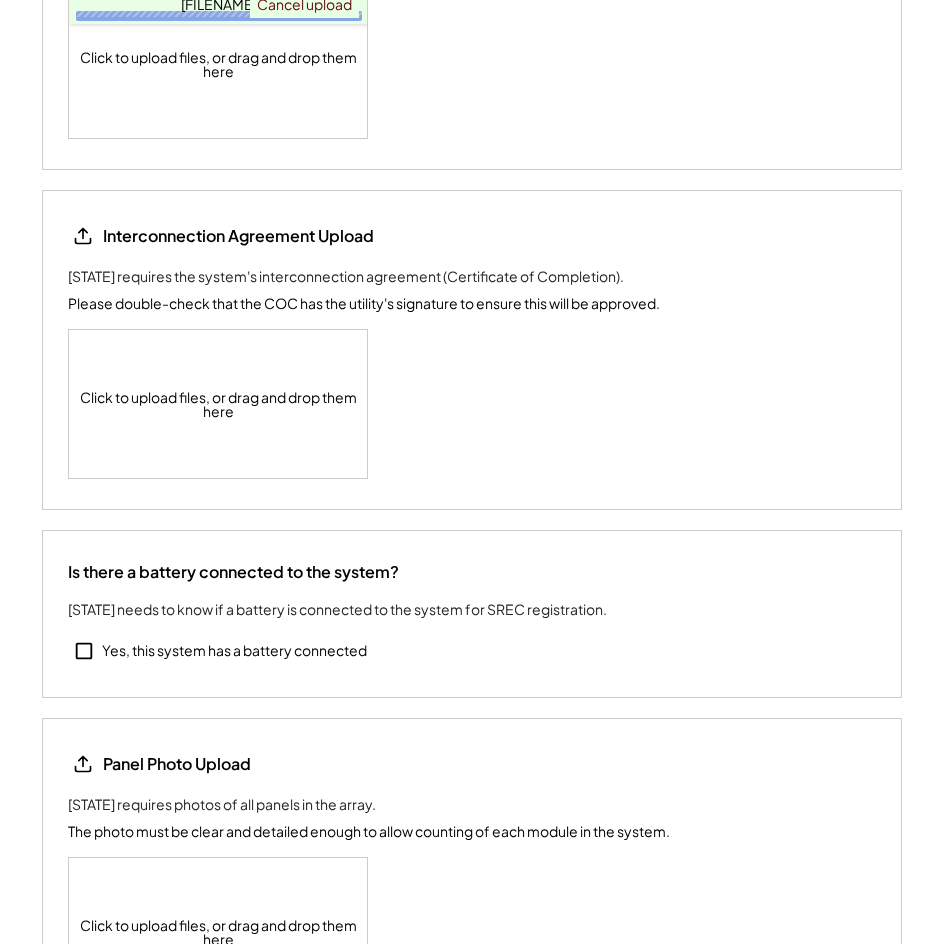 click on "Click to upload files, or drag and drop them here" at bounding box center [219, 404] 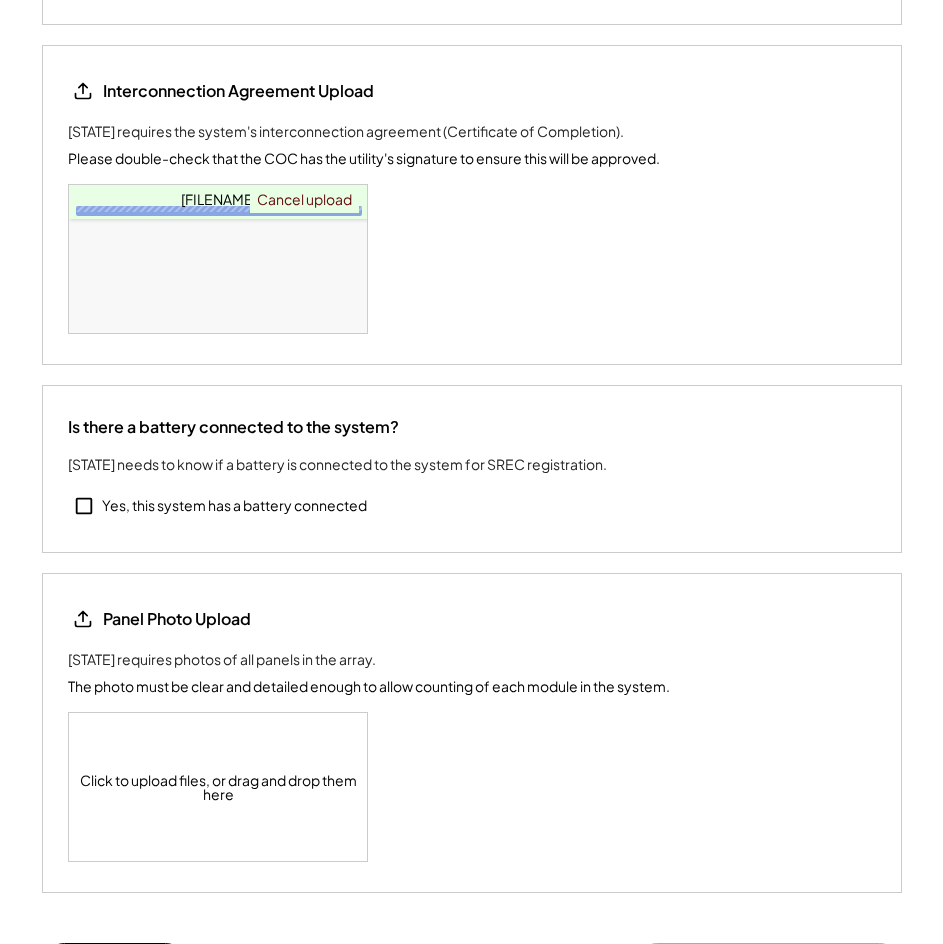 scroll, scrollTop: 2600, scrollLeft: 0, axis: vertical 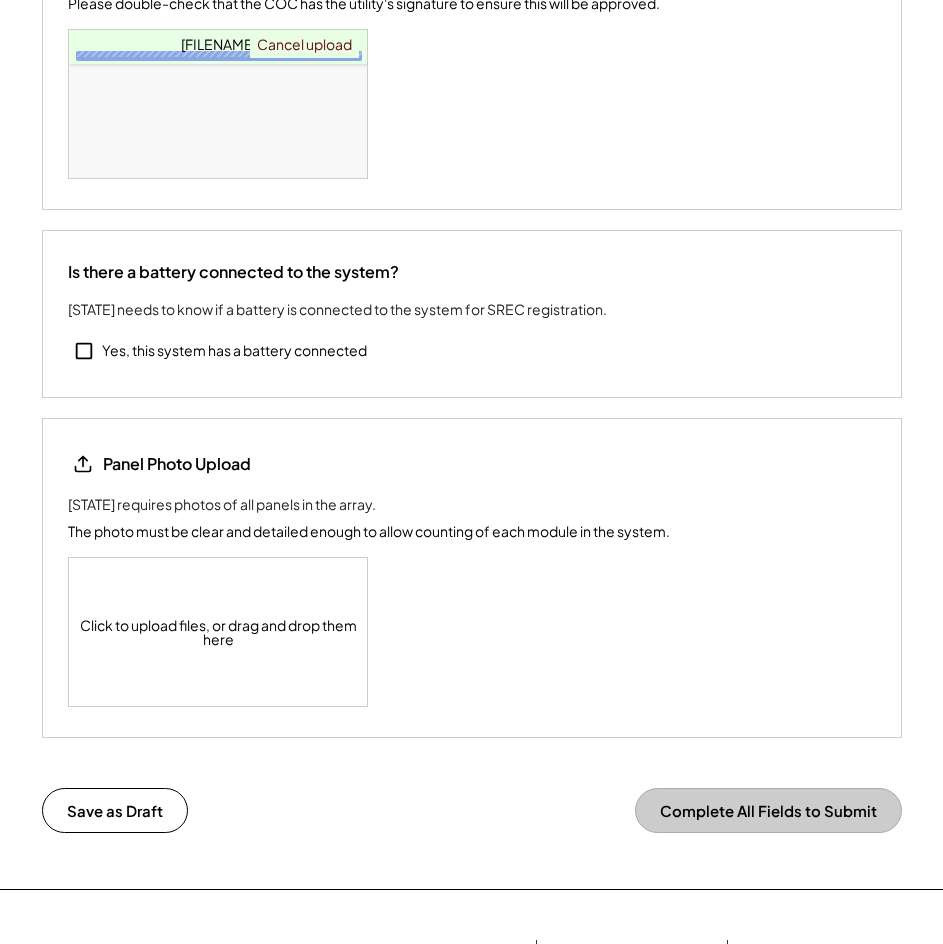 click on "Click to upload files, or drag and drop them here" at bounding box center (219, 632) 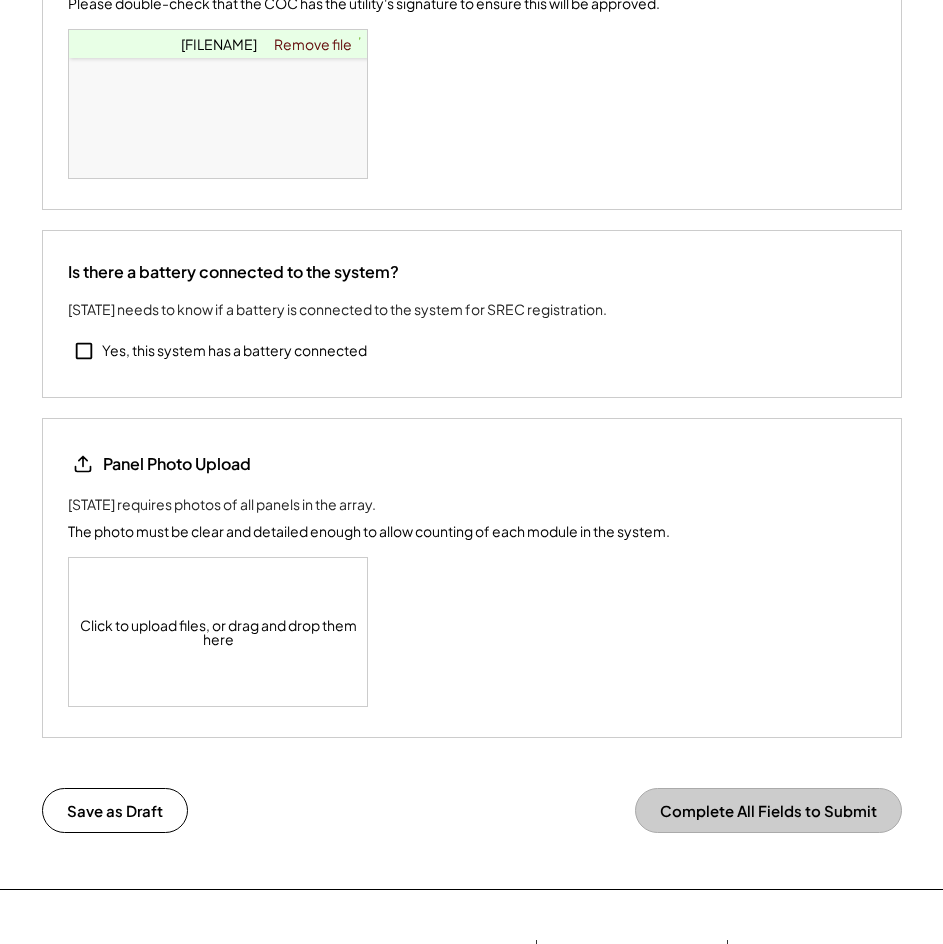 click on "Click to upload files, or drag and drop them here" at bounding box center (219, 632) 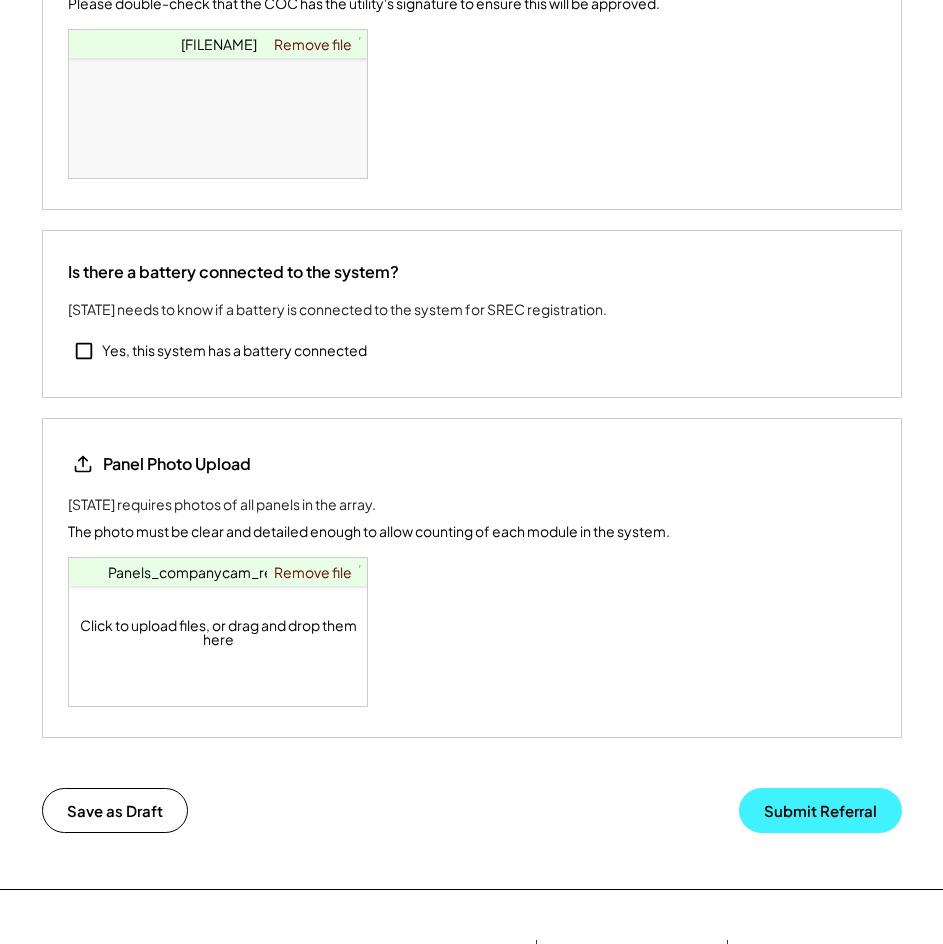 click on "Submit Referral" at bounding box center [820, 810] 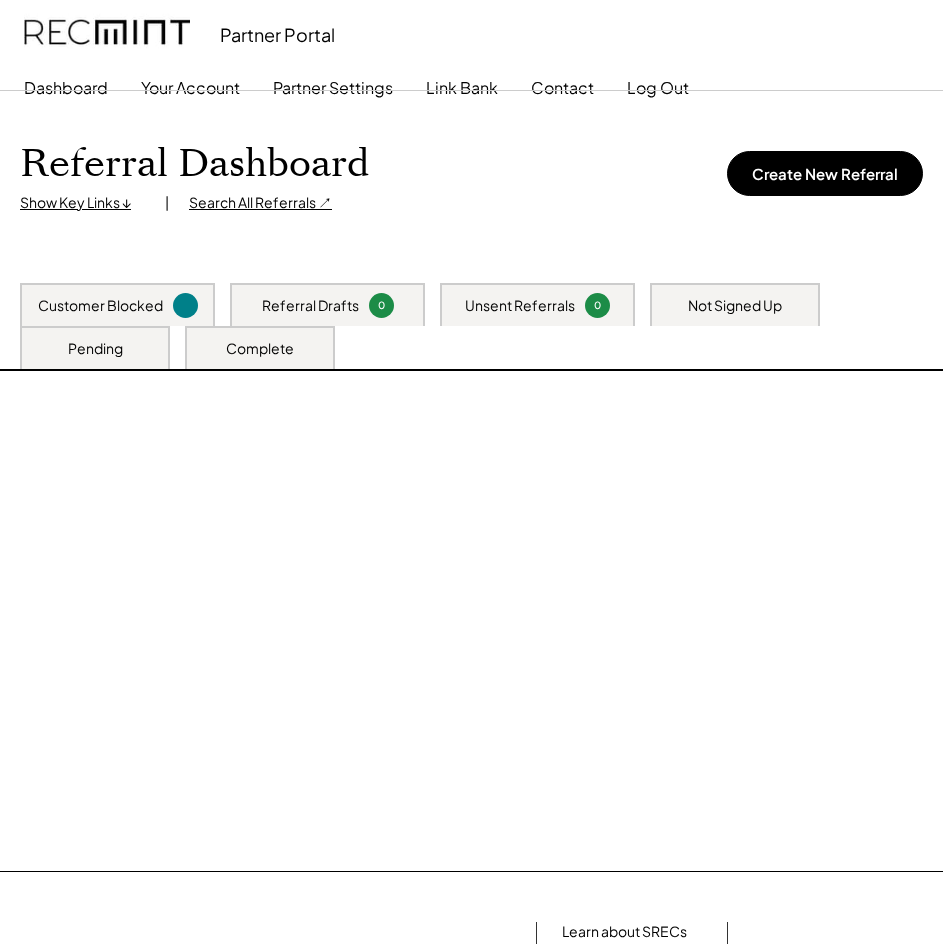 scroll, scrollTop: 0, scrollLeft: 0, axis: both 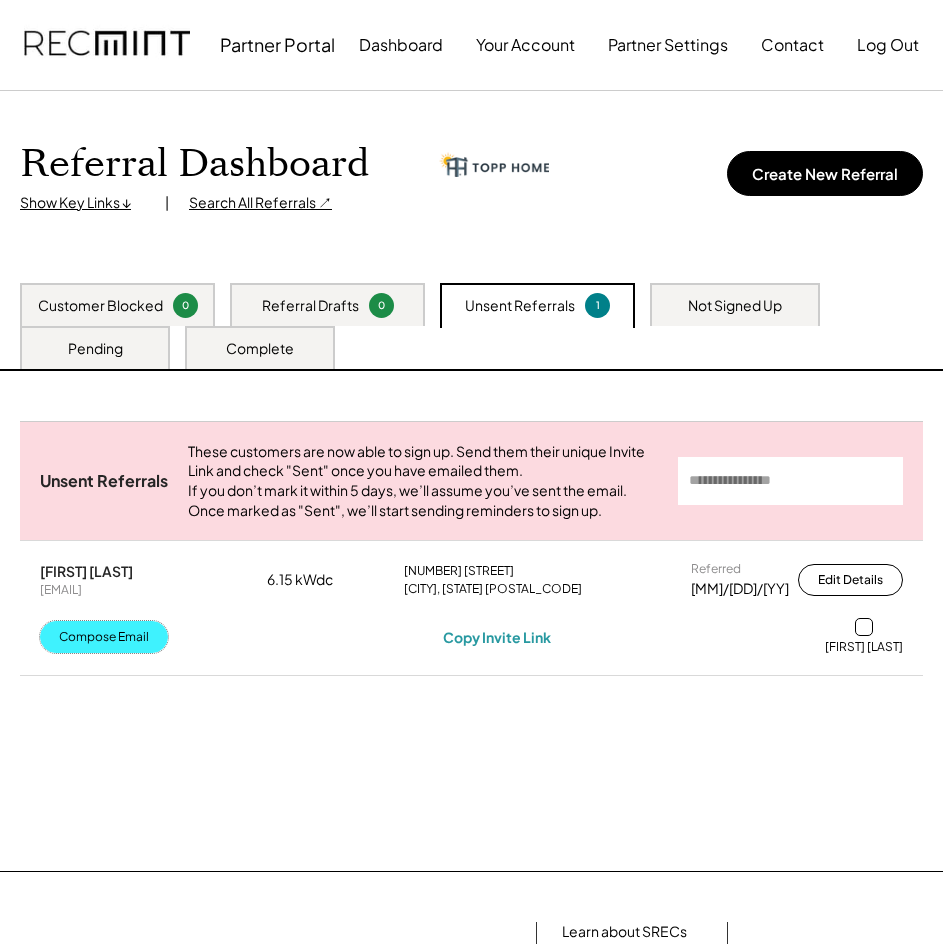 click on "Compose Email" at bounding box center [104, 637] 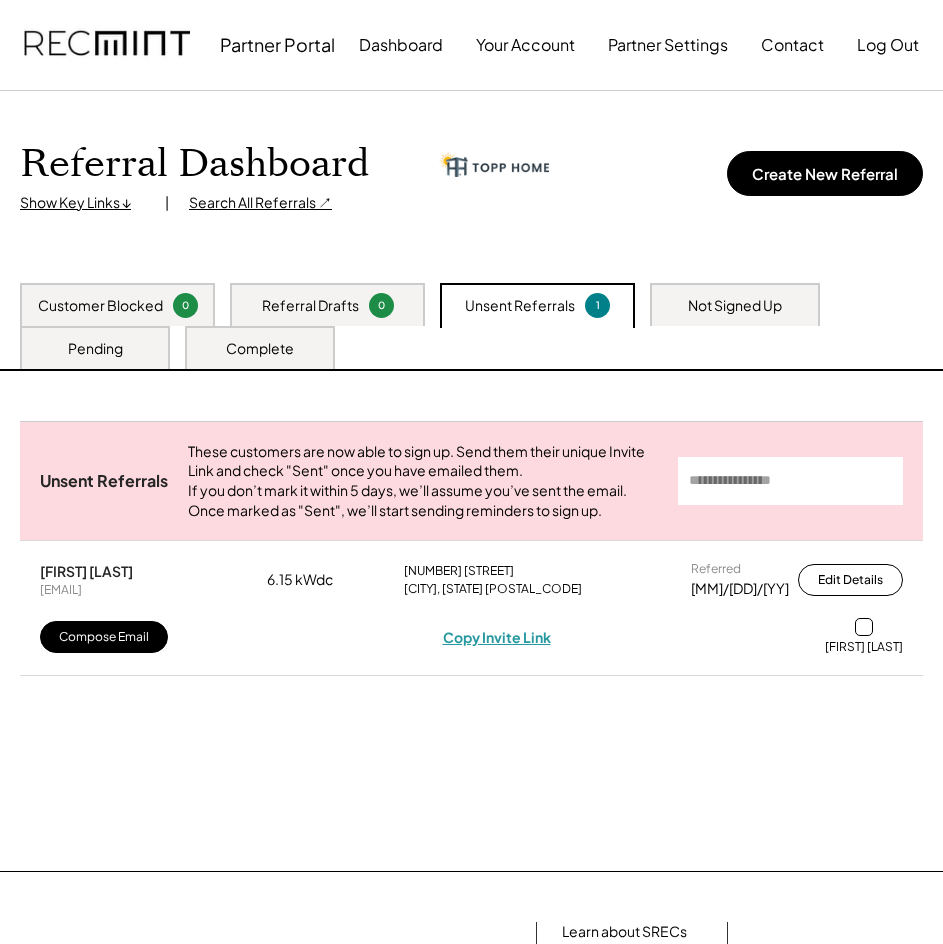 click on "Copy Invite Link" at bounding box center (497, 637) 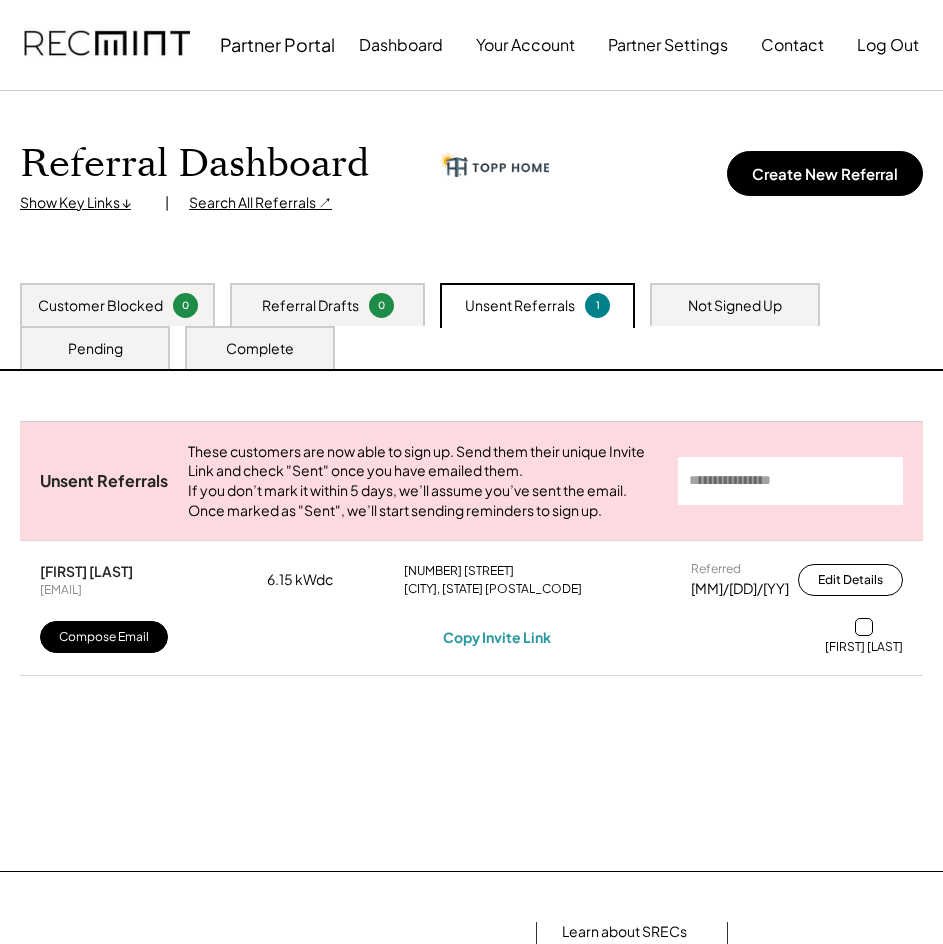 click at bounding box center [864, 627] 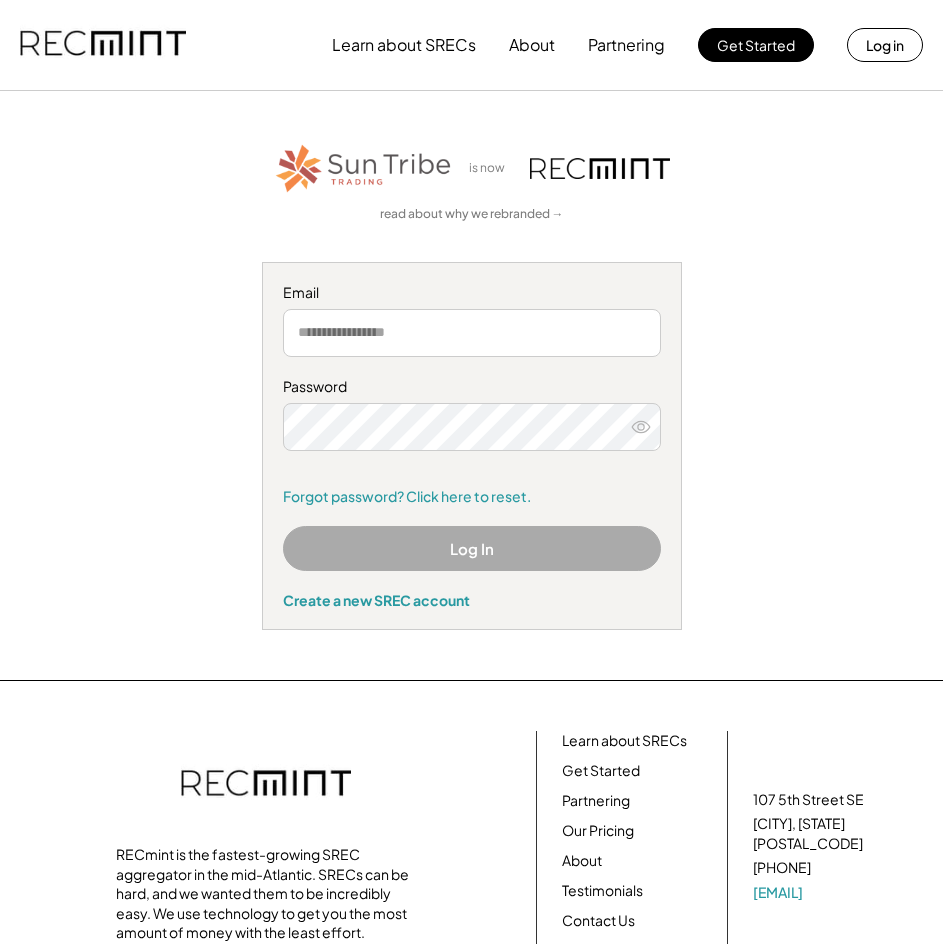 scroll, scrollTop: 0, scrollLeft: 0, axis: both 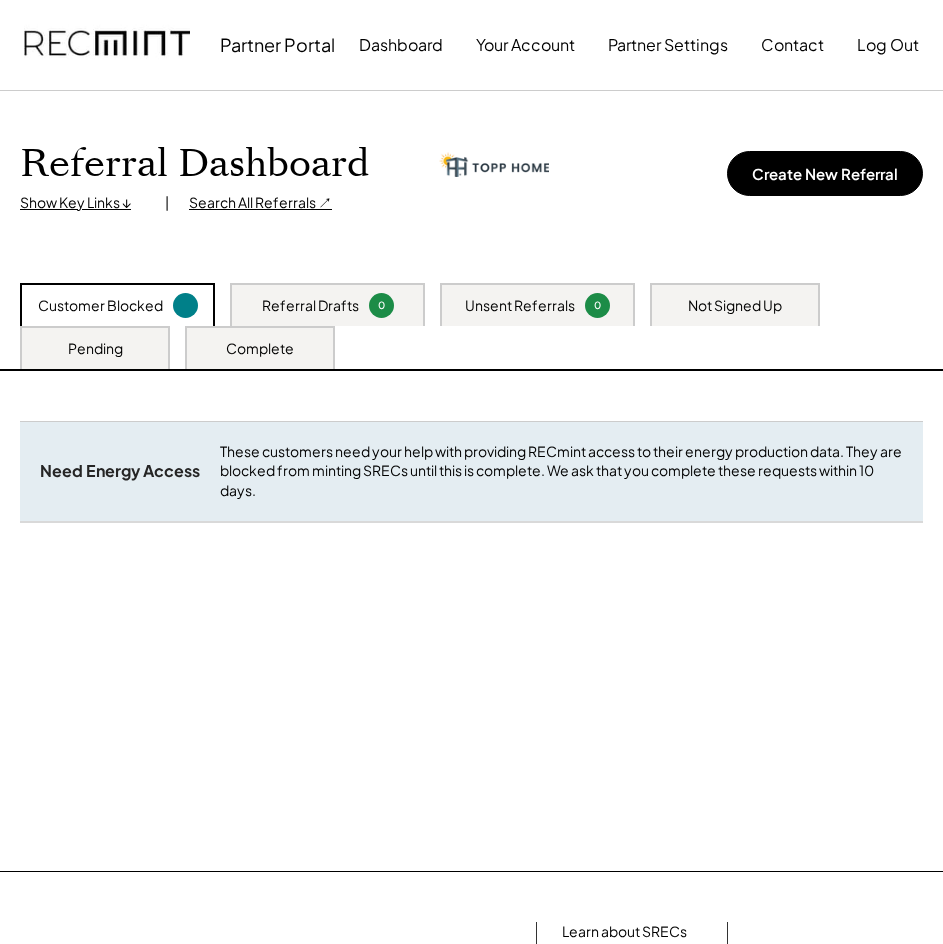 click on "Pending" at bounding box center [95, 349] 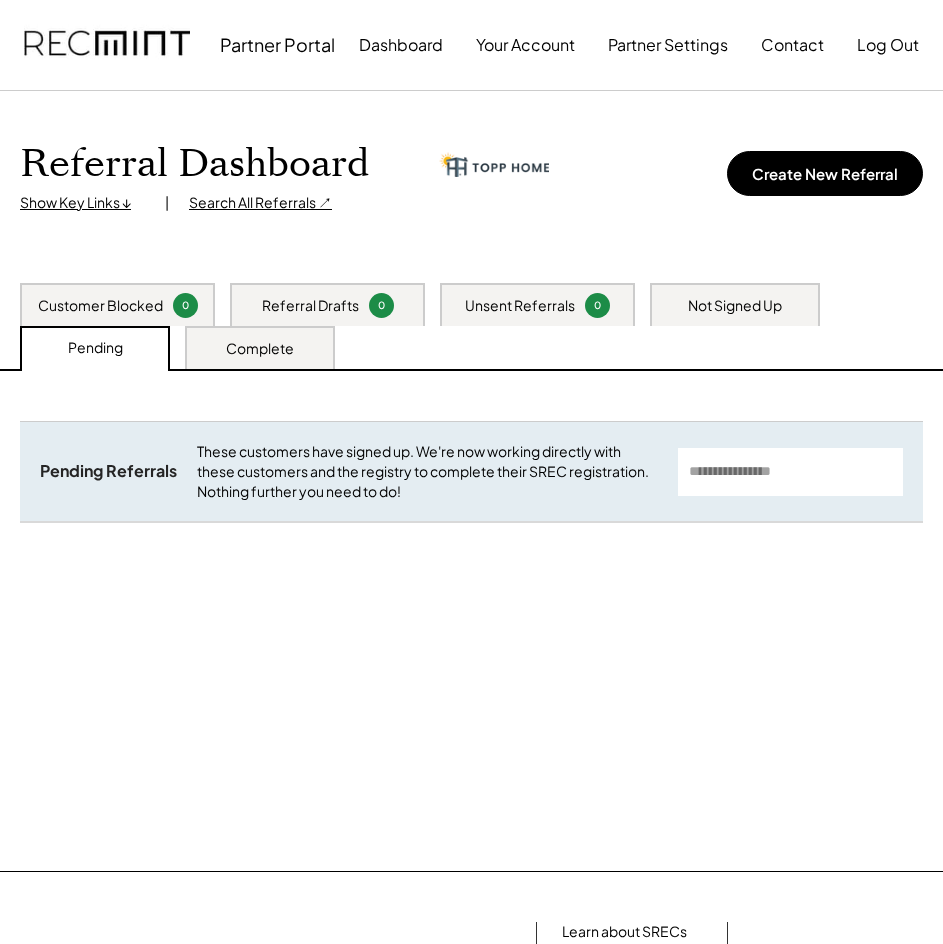 click on "Not Signed Up" at bounding box center (735, 306) 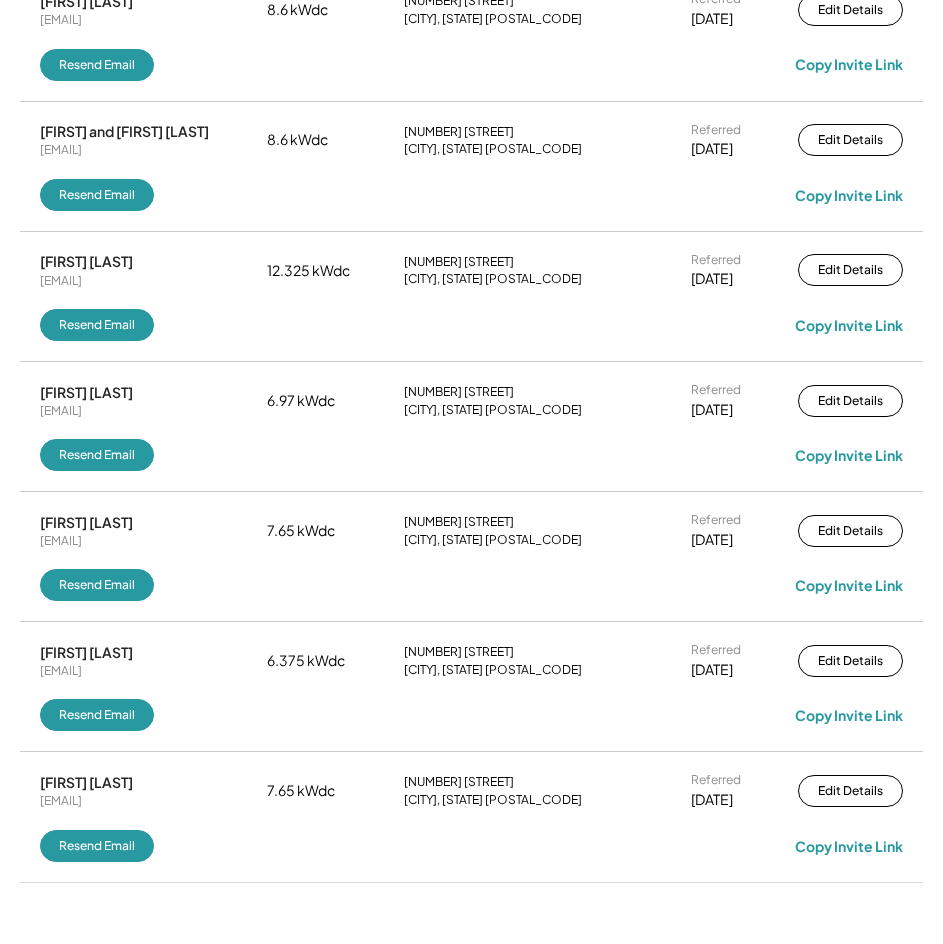 scroll, scrollTop: 400, scrollLeft: 0, axis: vertical 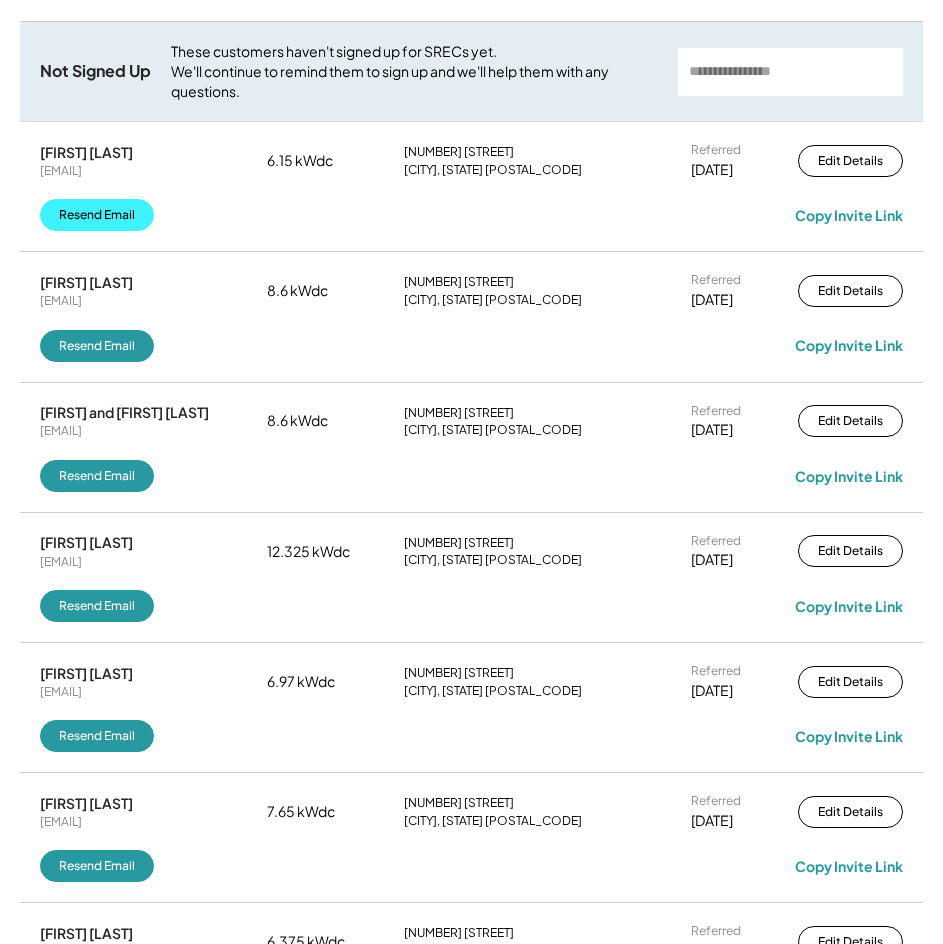 click on "Resend Email" at bounding box center (97, 215) 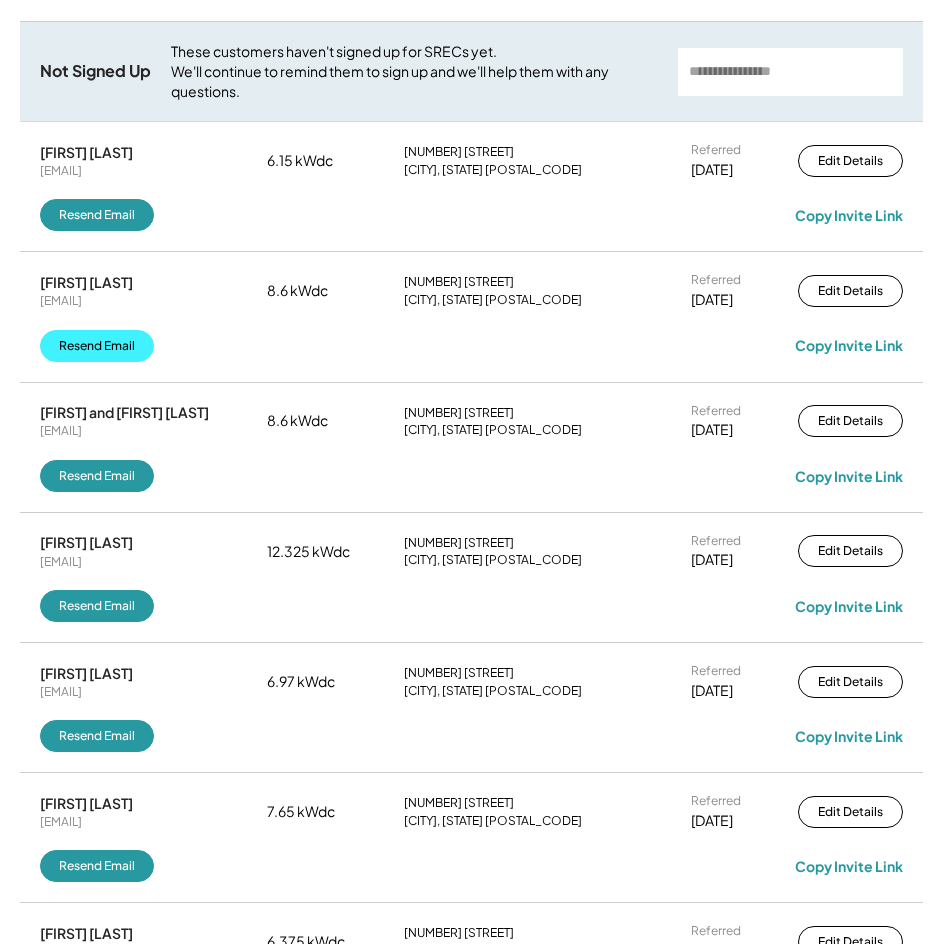 click on "Resend Email" at bounding box center (97, 346) 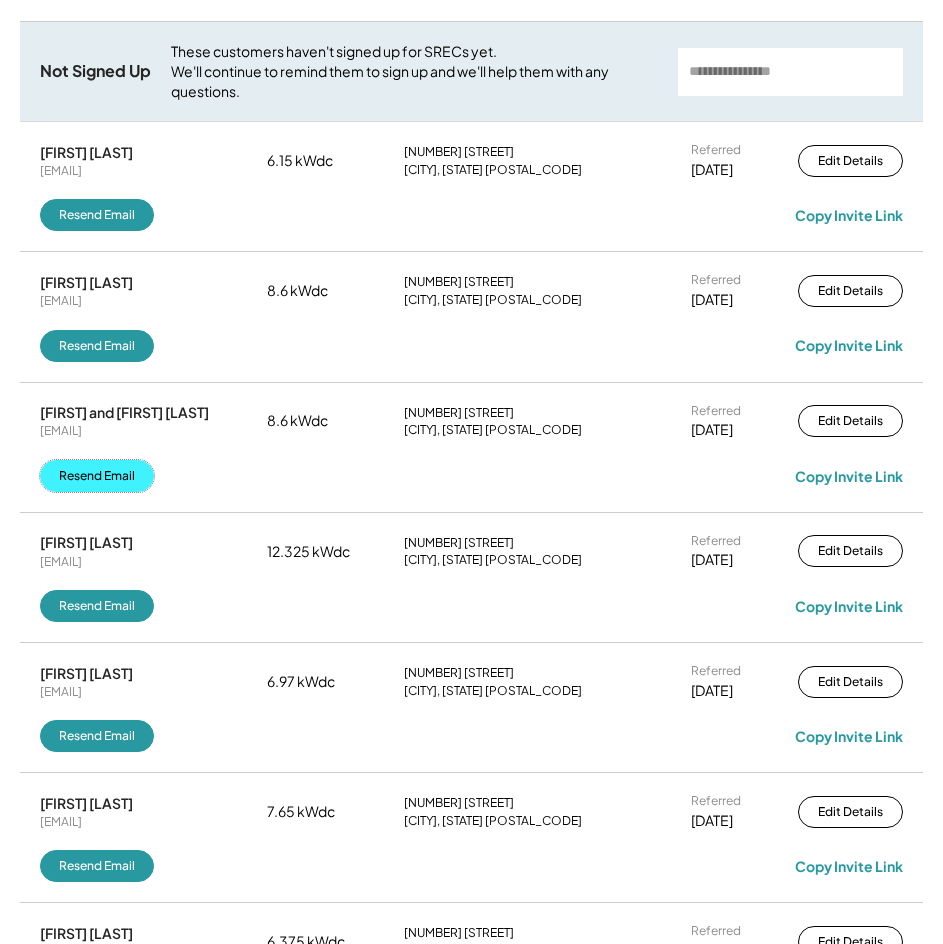 click on "Resend Email" at bounding box center (97, 476) 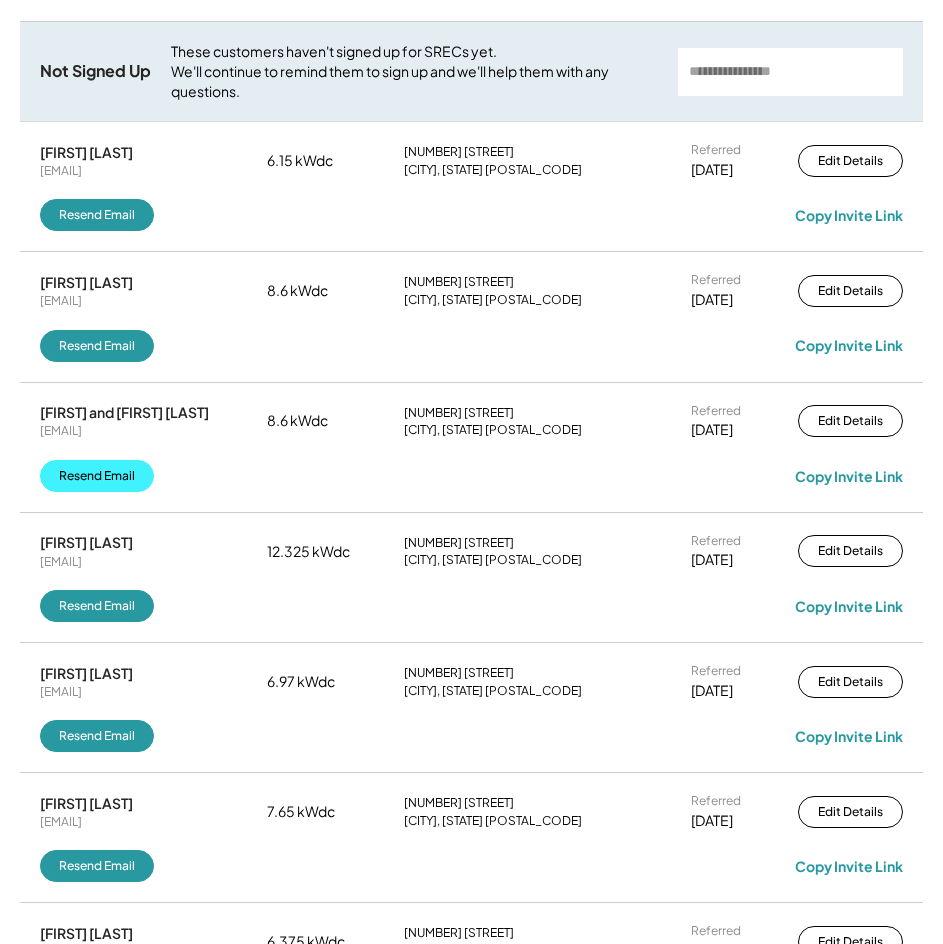 scroll, scrollTop: 500, scrollLeft: 0, axis: vertical 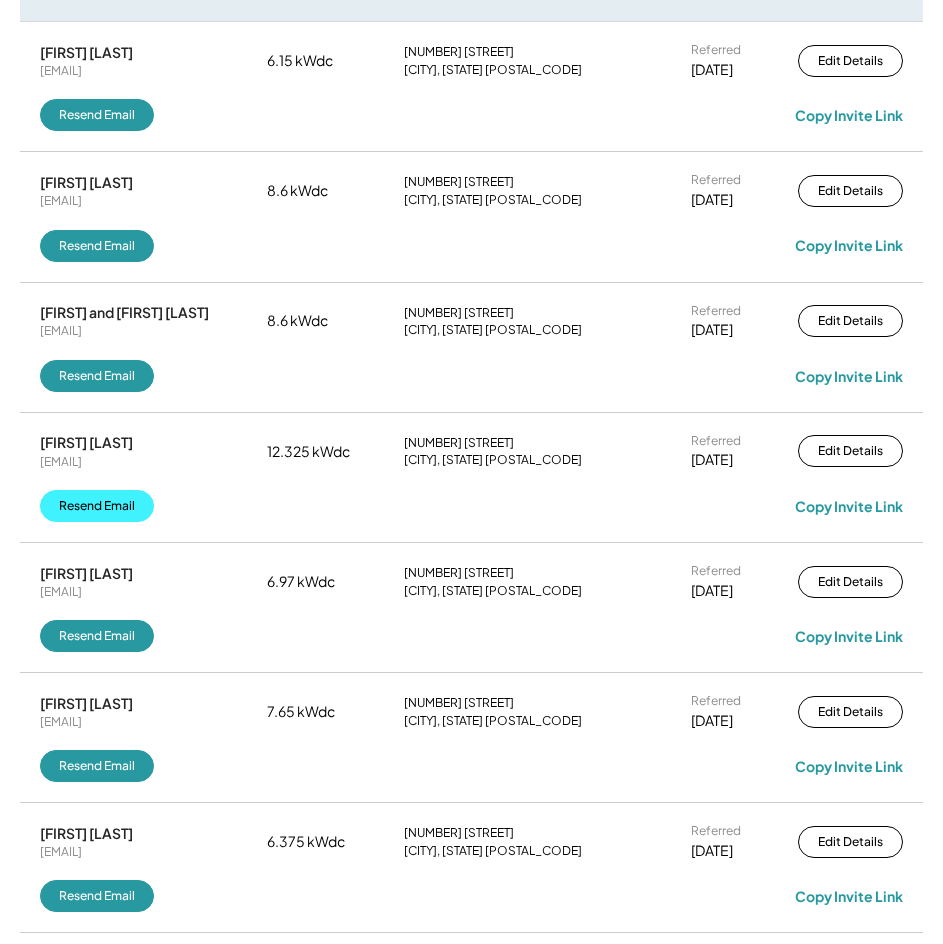 click on "Resend Email" at bounding box center (97, 506) 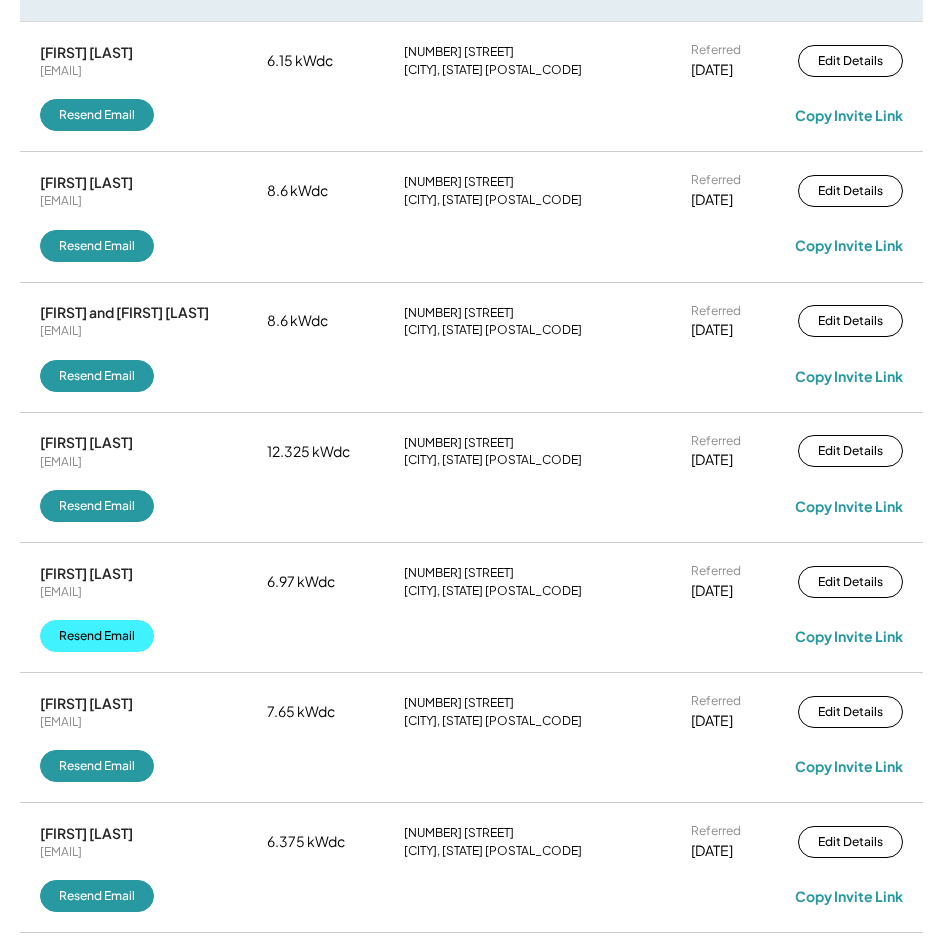click on "Resend Email" at bounding box center (97, 636) 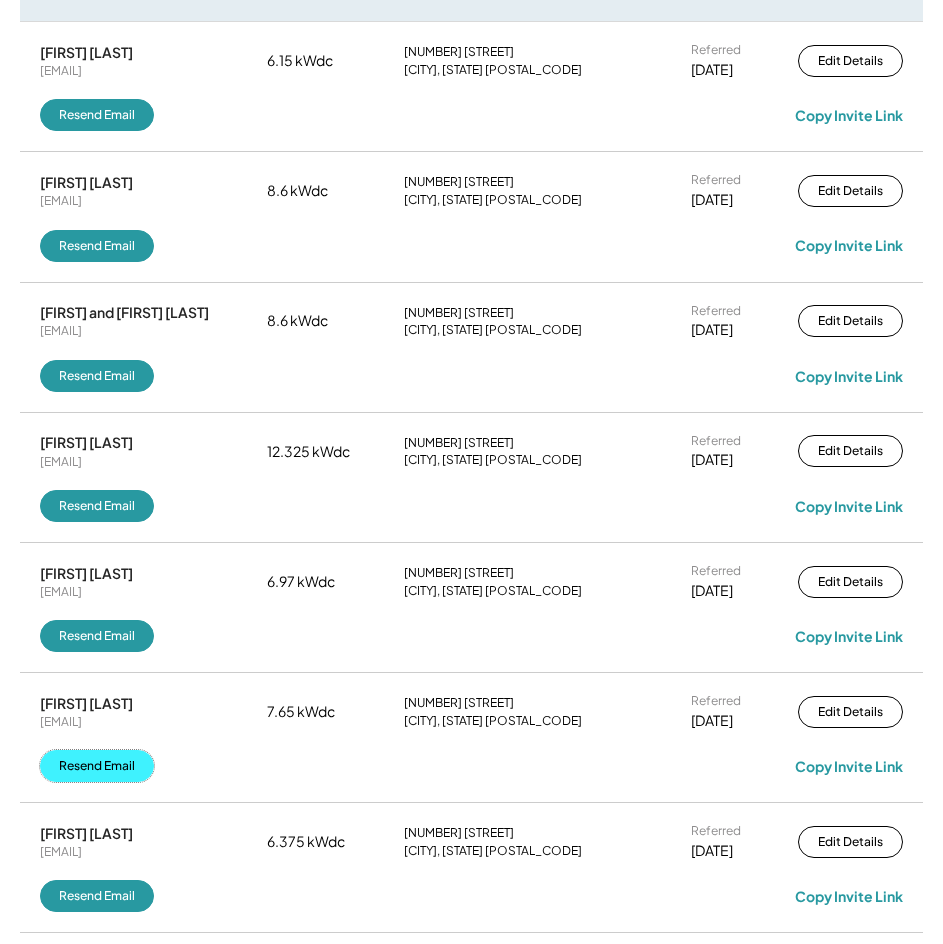 click on "Resend Email" at bounding box center (97, 766) 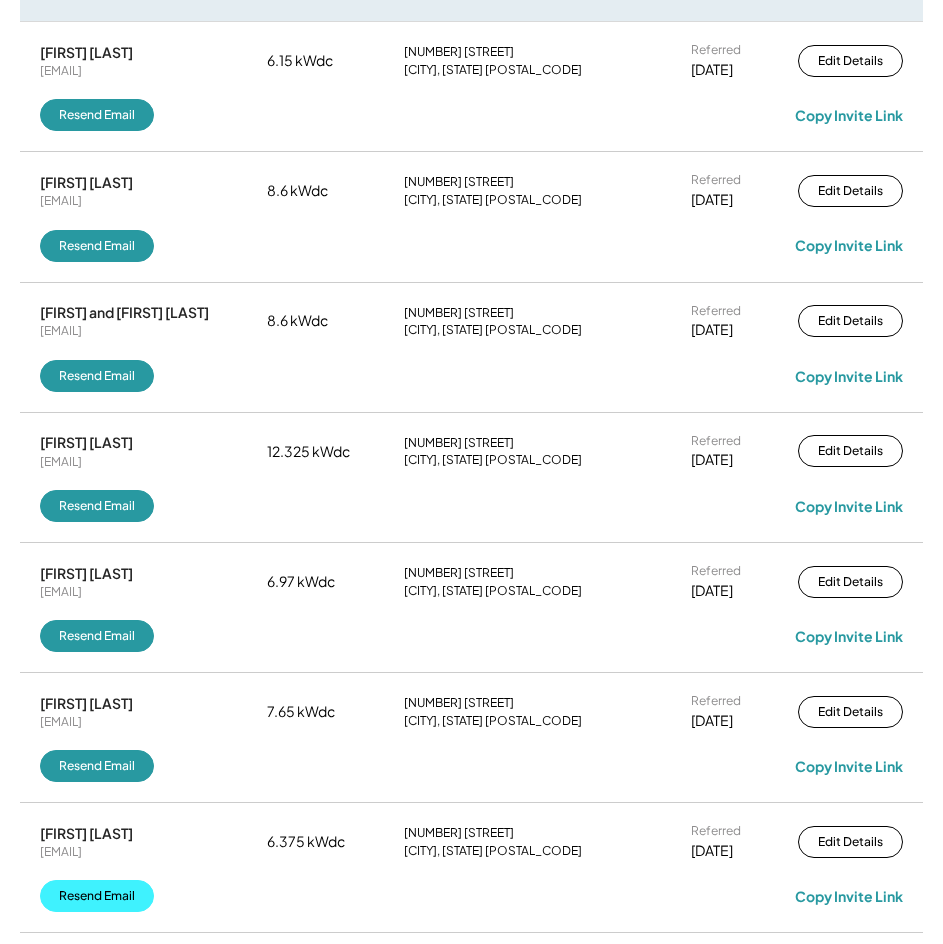 click on "Resend Email" at bounding box center [97, 896] 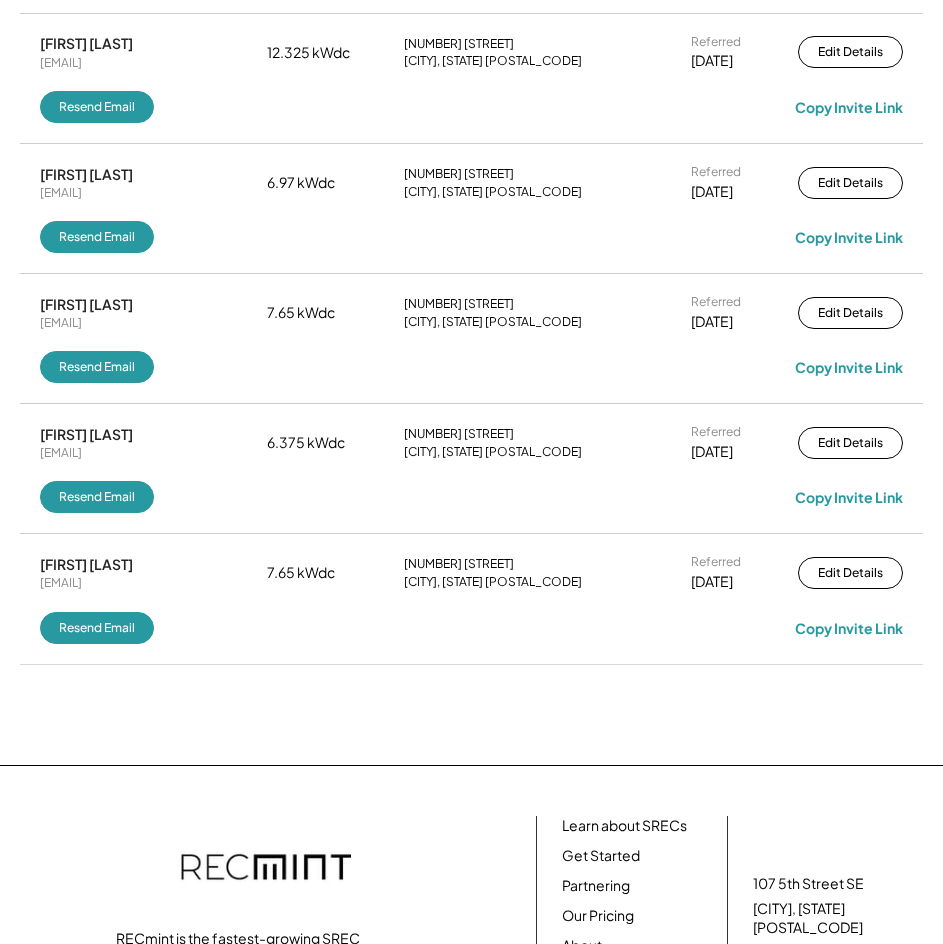 scroll, scrollTop: 1000, scrollLeft: 0, axis: vertical 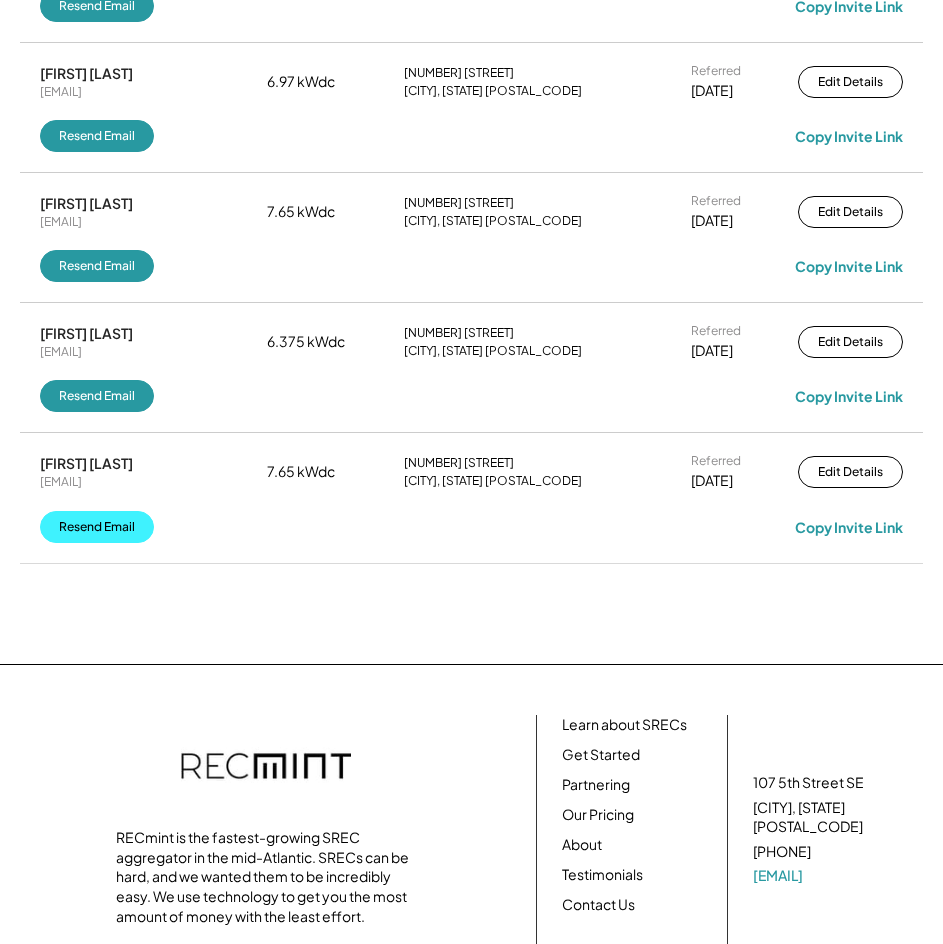 click on "Resend Email" at bounding box center [97, 527] 